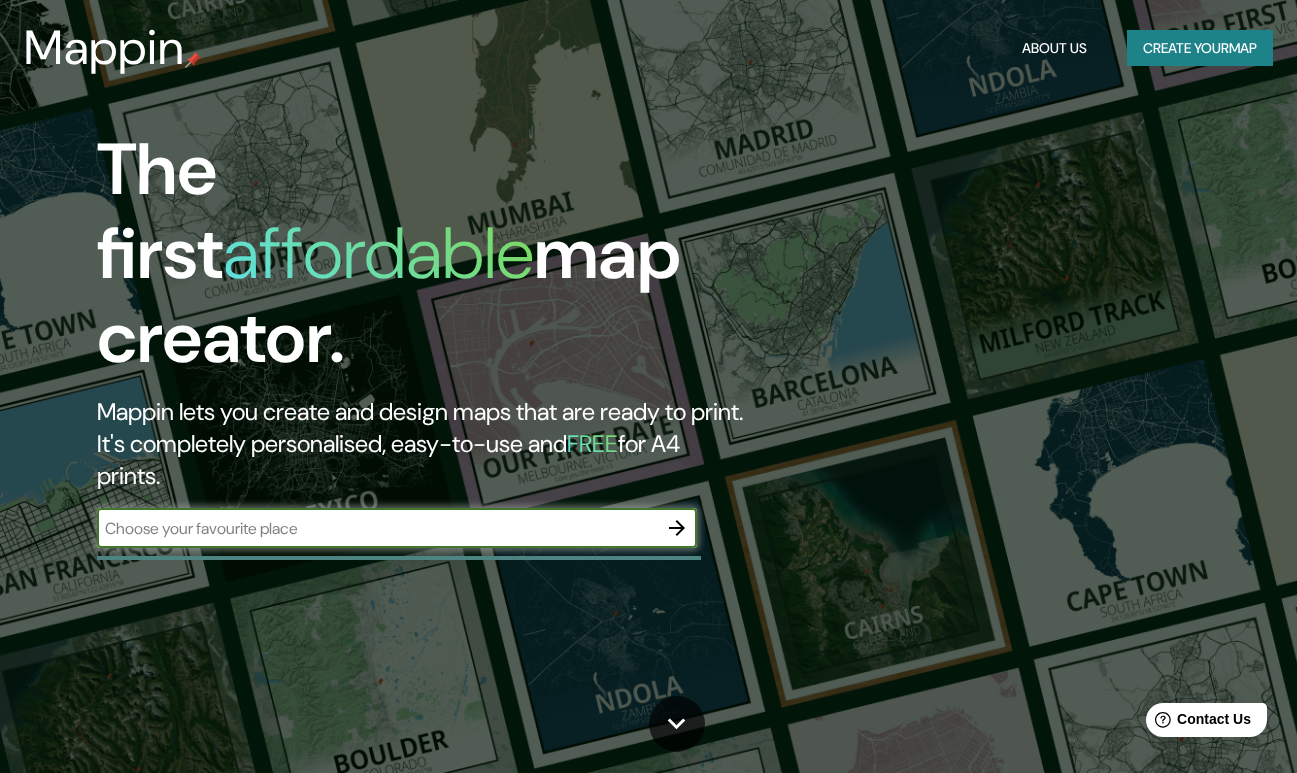 scroll, scrollTop: 0, scrollLeft: 0, axis: both 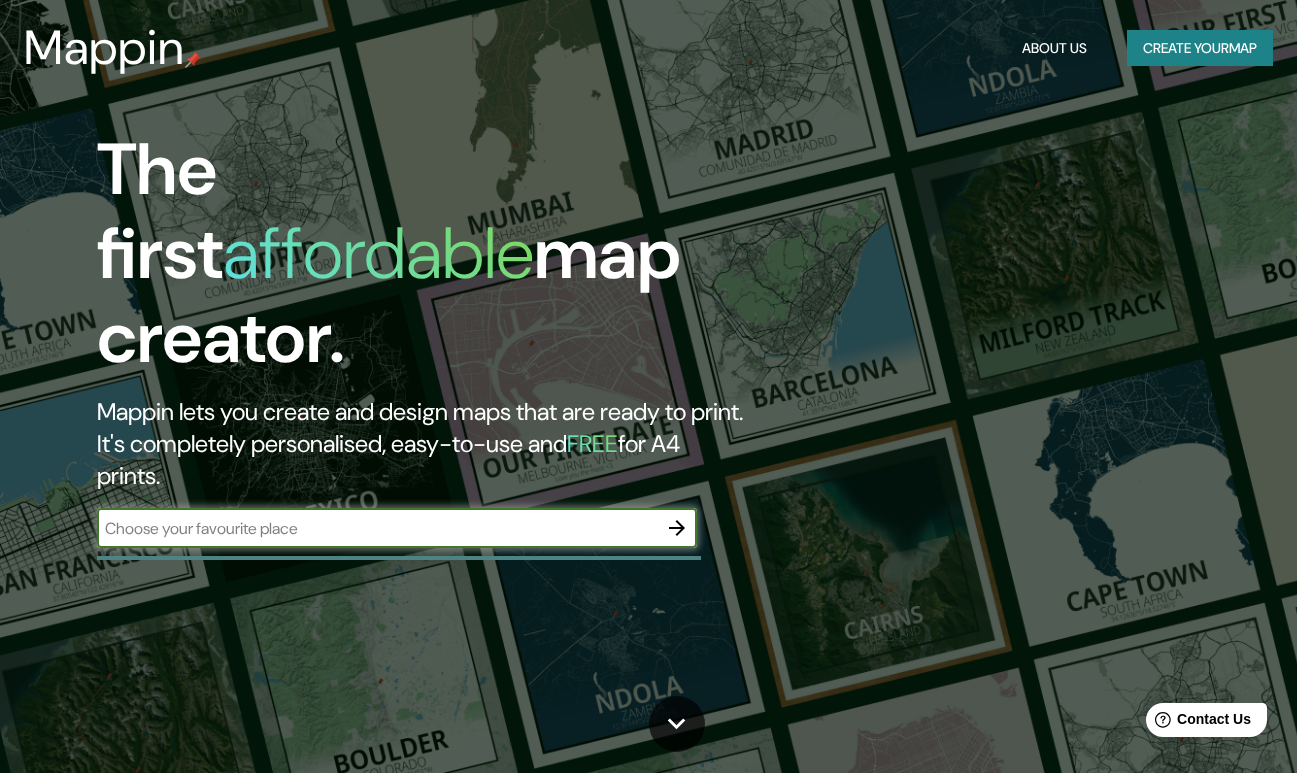 click at bounding box center (377, 528) 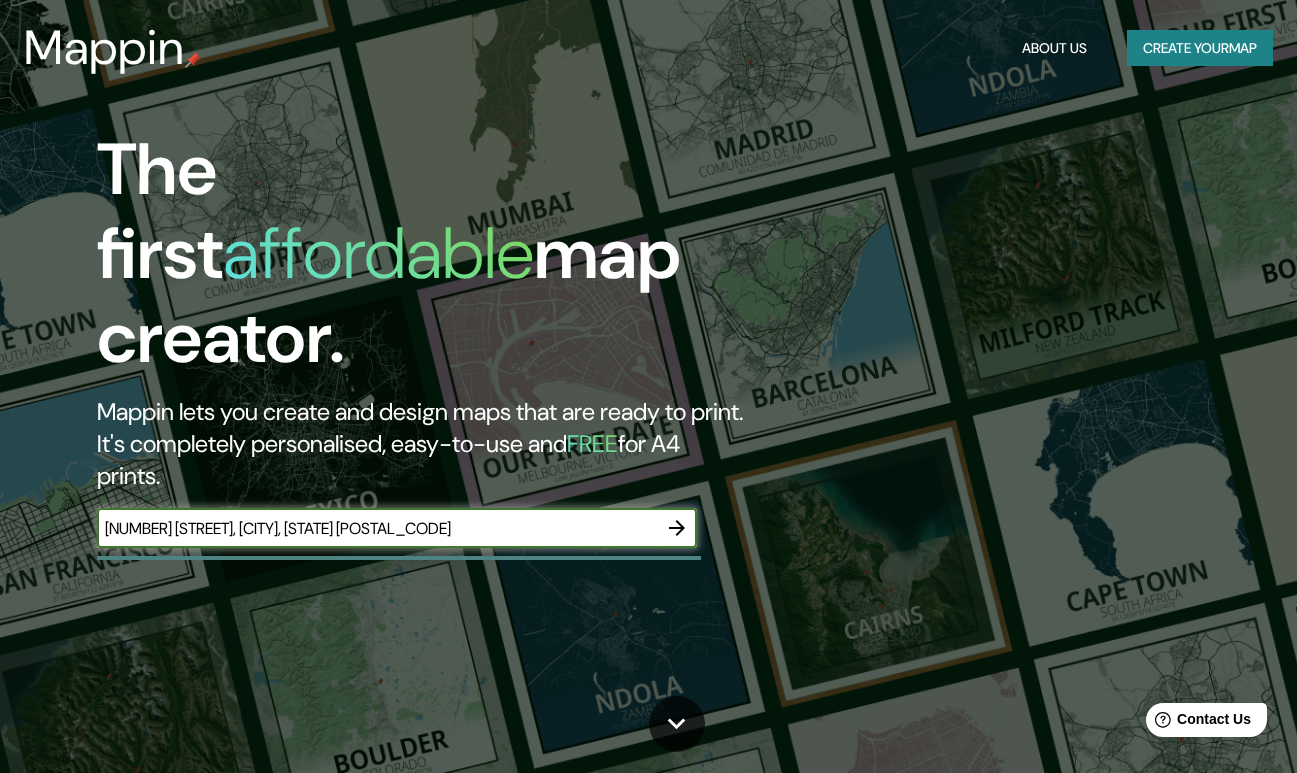 click 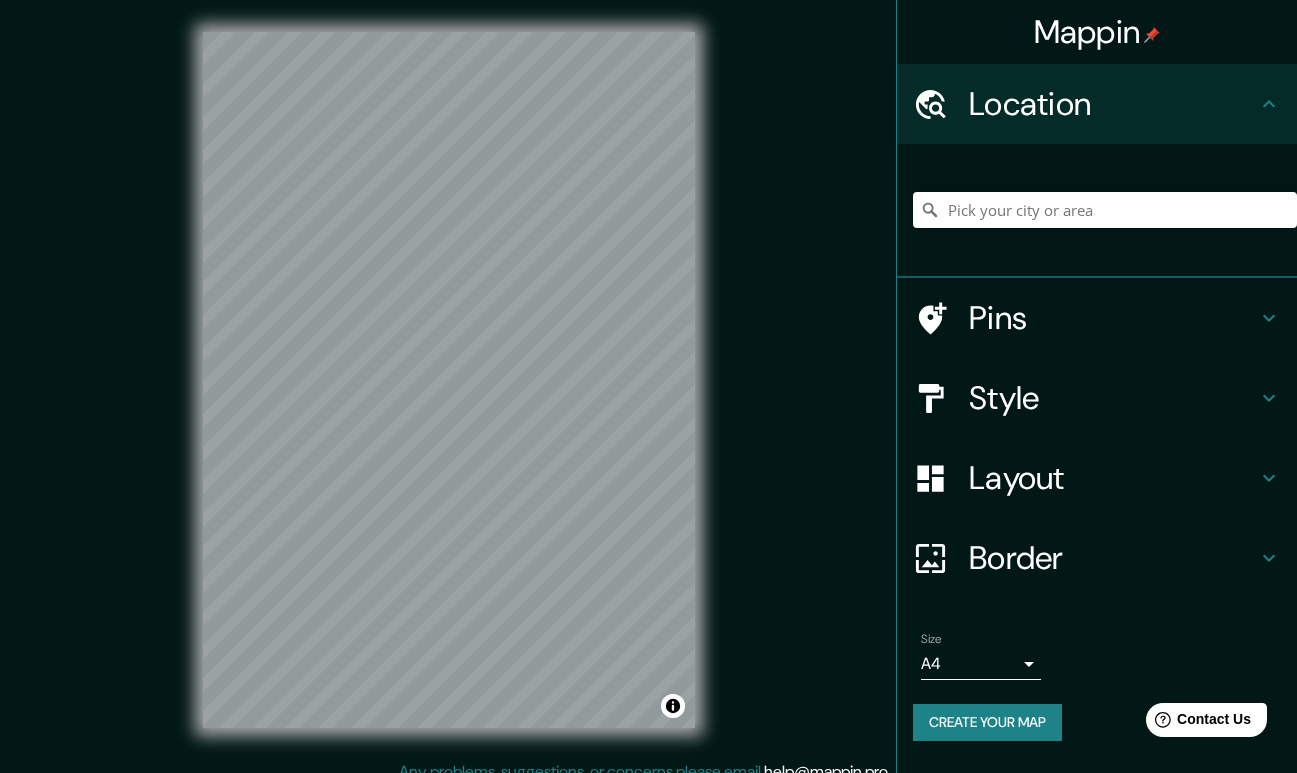 click on "Style" at bounding box center (1097, 398) 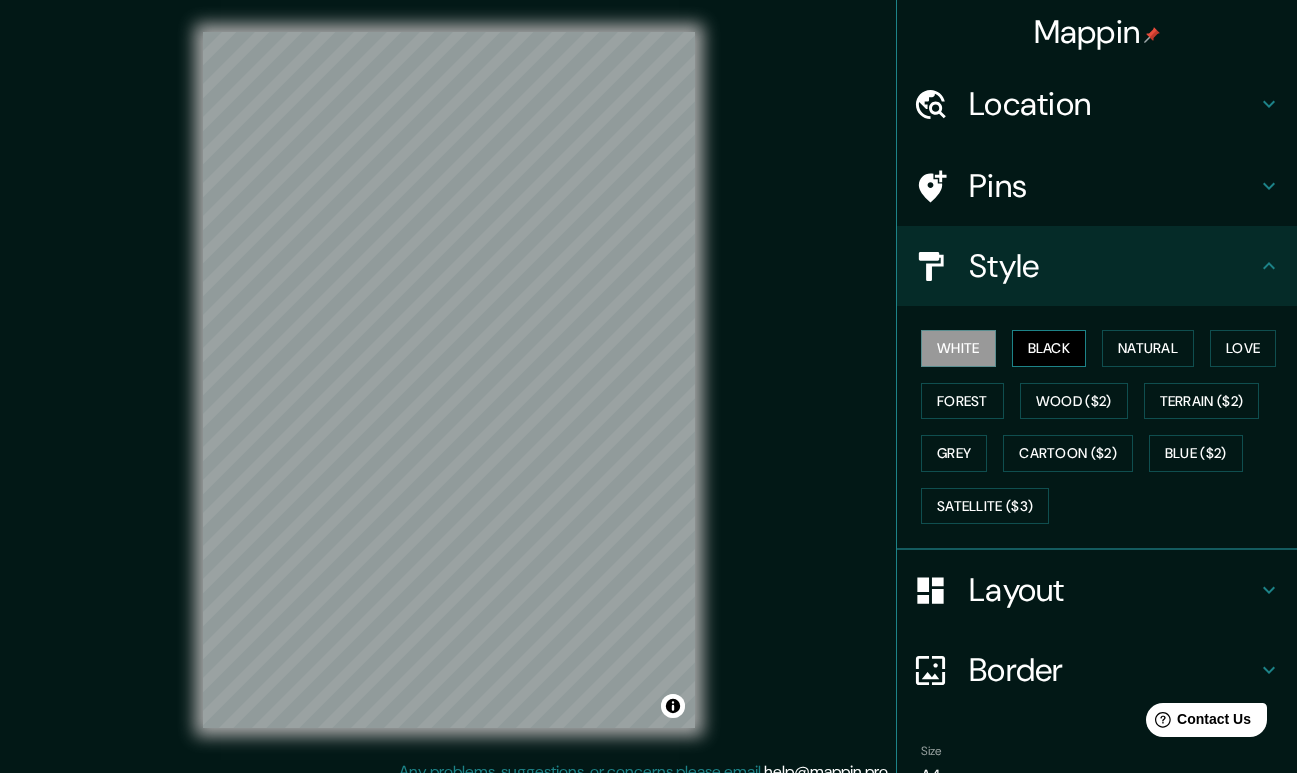 click on "Black" at bounding box center (1049, 348) 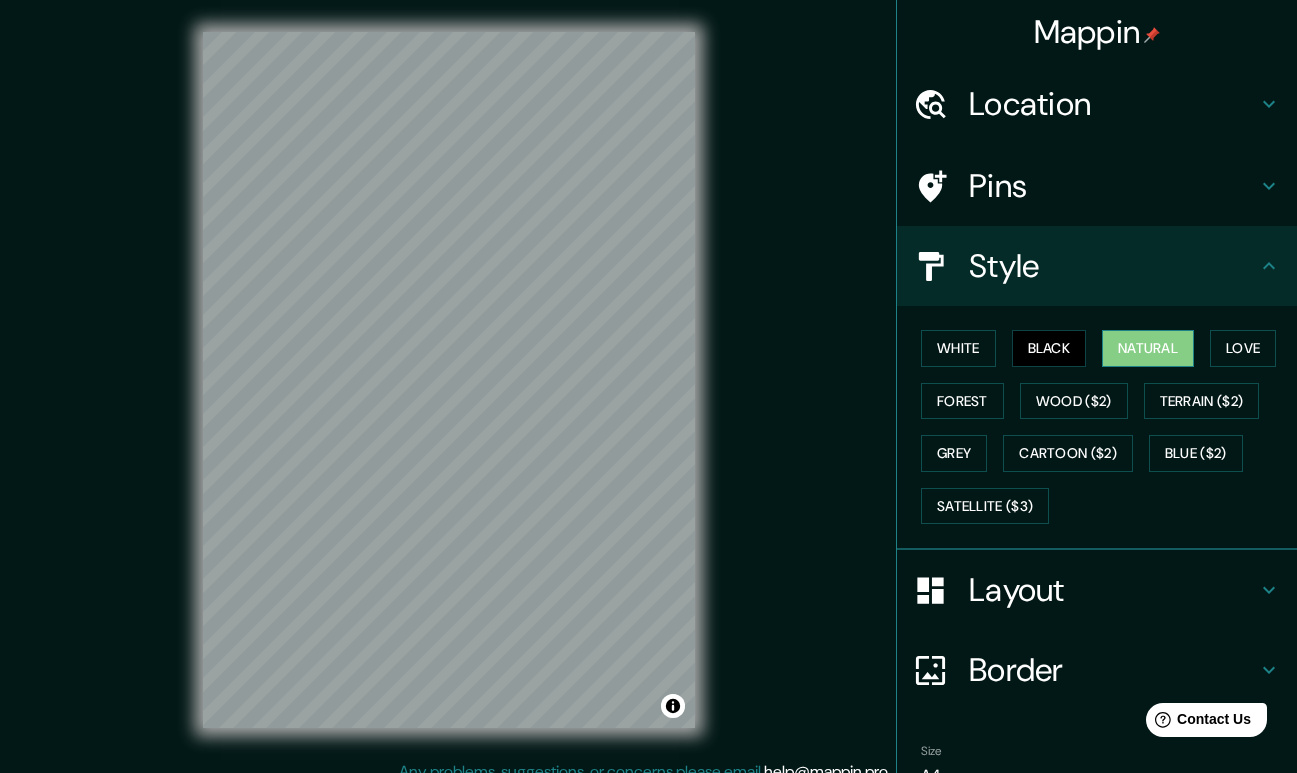 click on "Natural" at bounding box center [1148, 348] 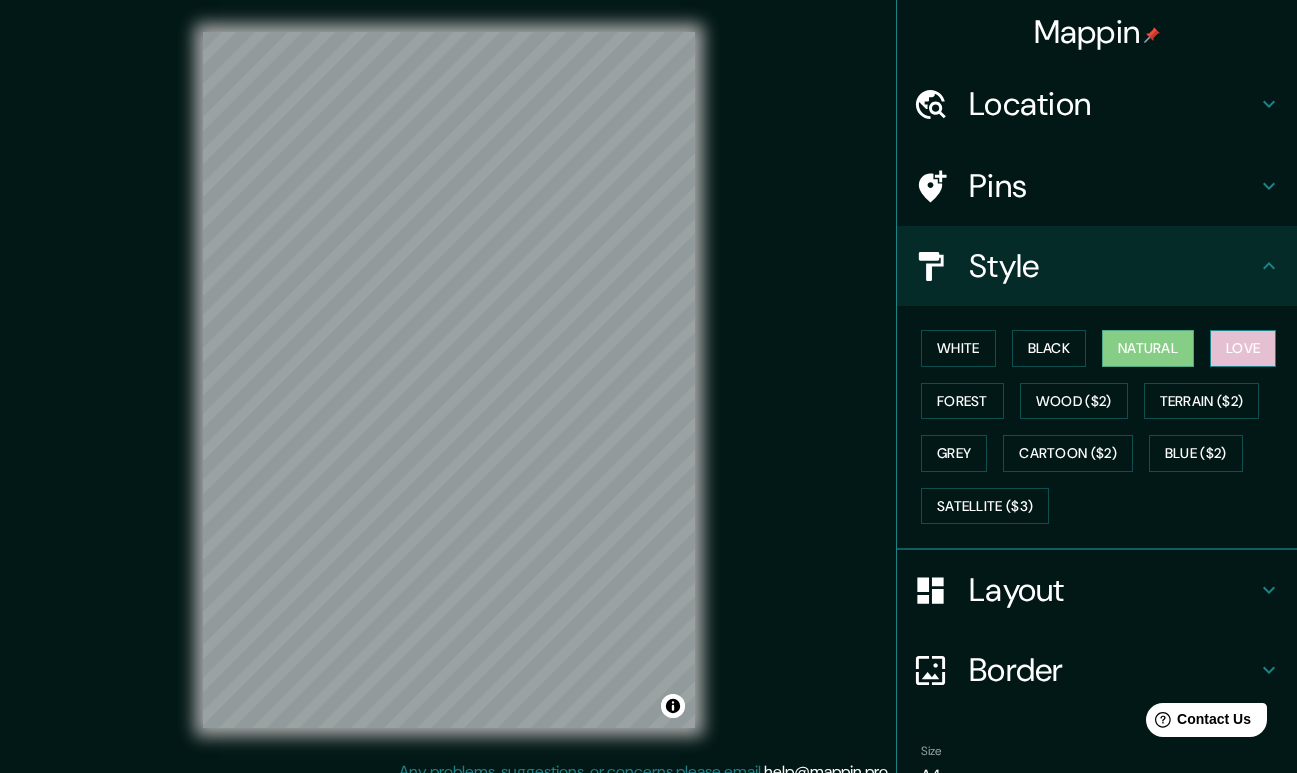 click on "Love" at bounding box center [1243, 348] 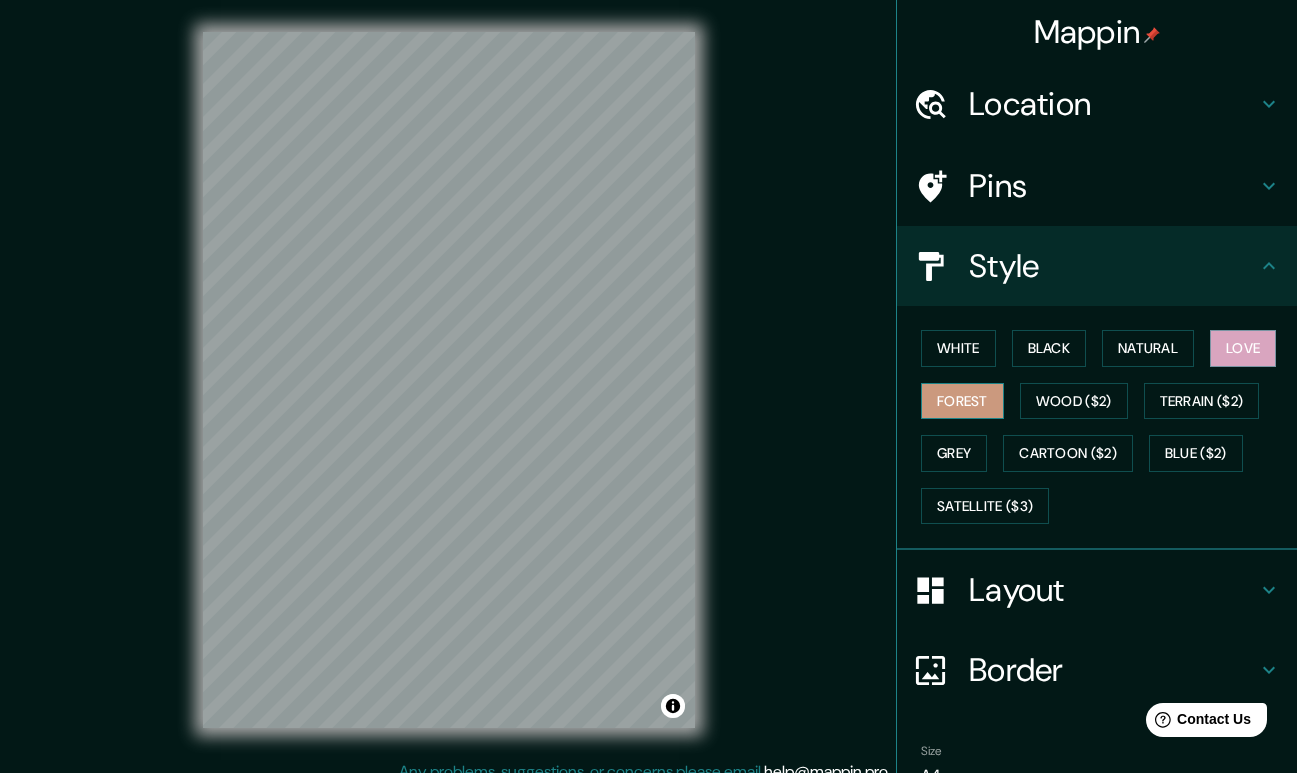click on "Forest" at bounding box center [962, 401] 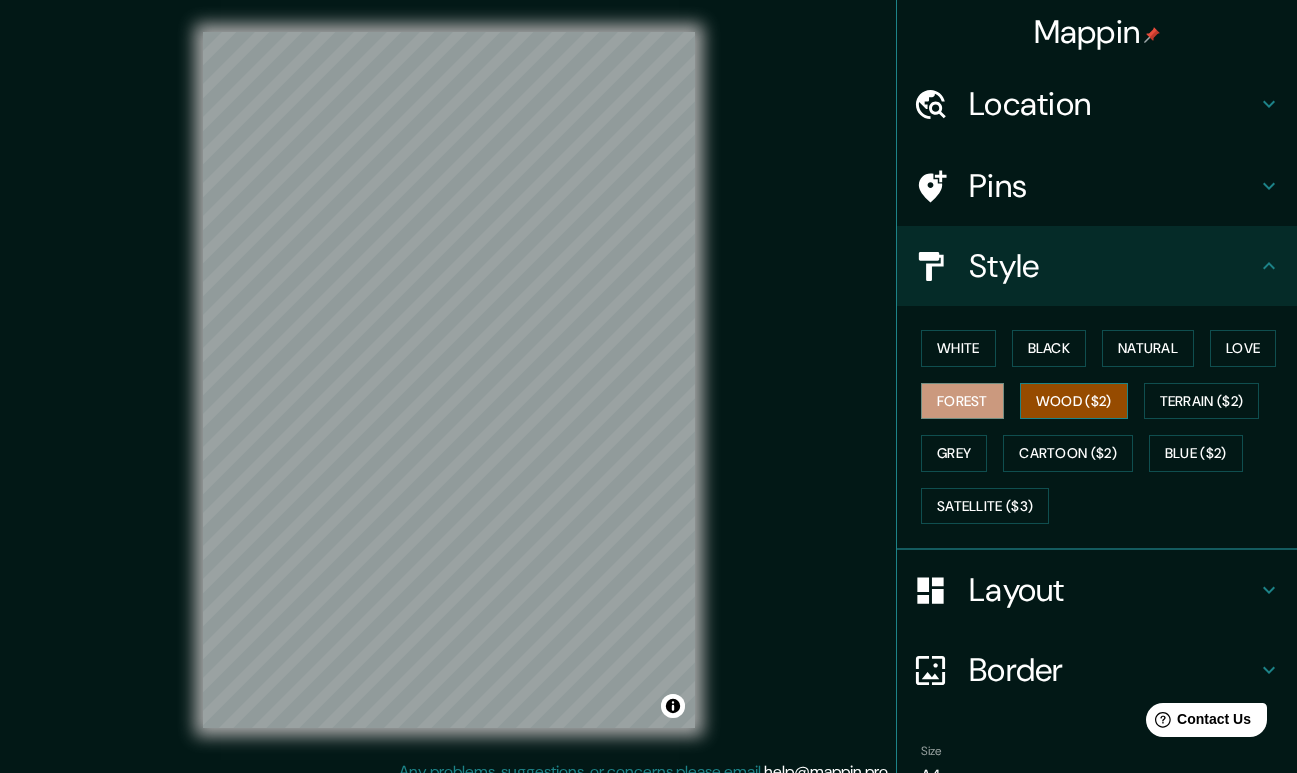 click on "Wood ($2)" at bounding box center [1074, 401] 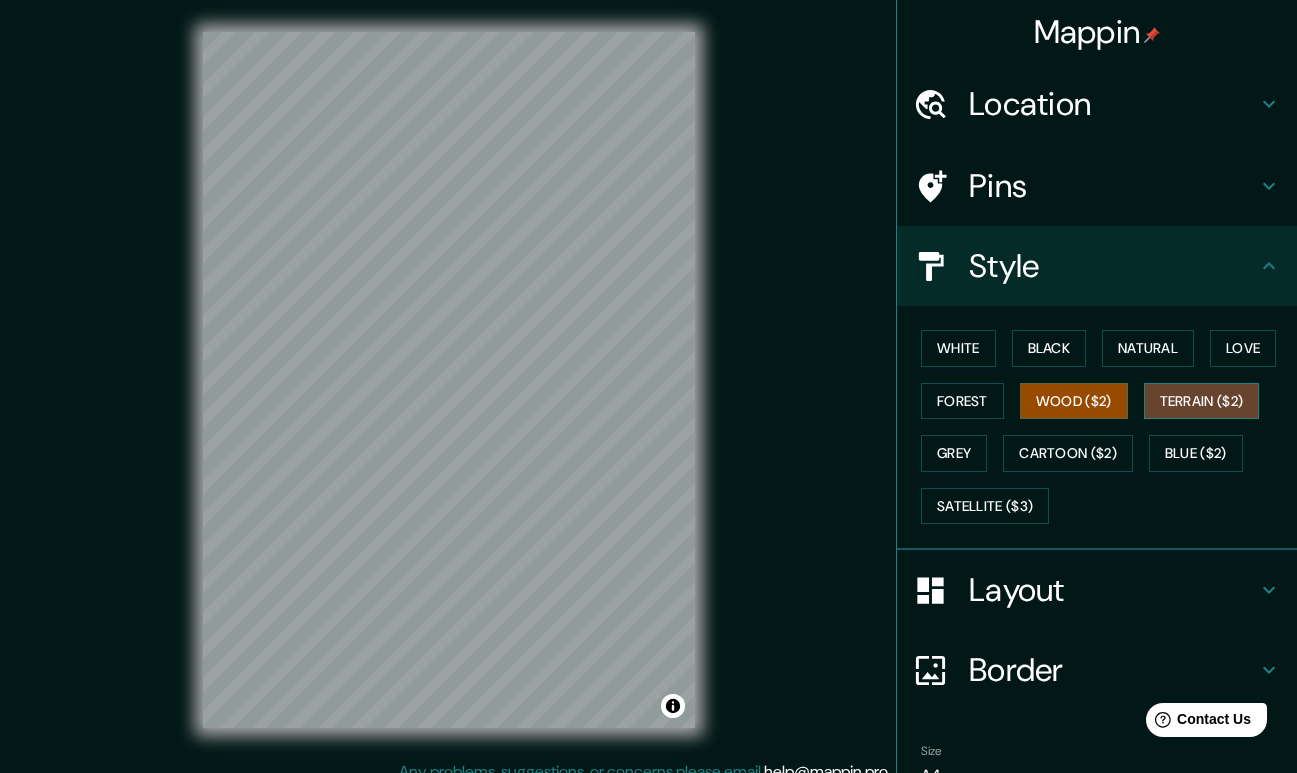 click on "Terrain ($2)" at bounding box center (1202, 401) 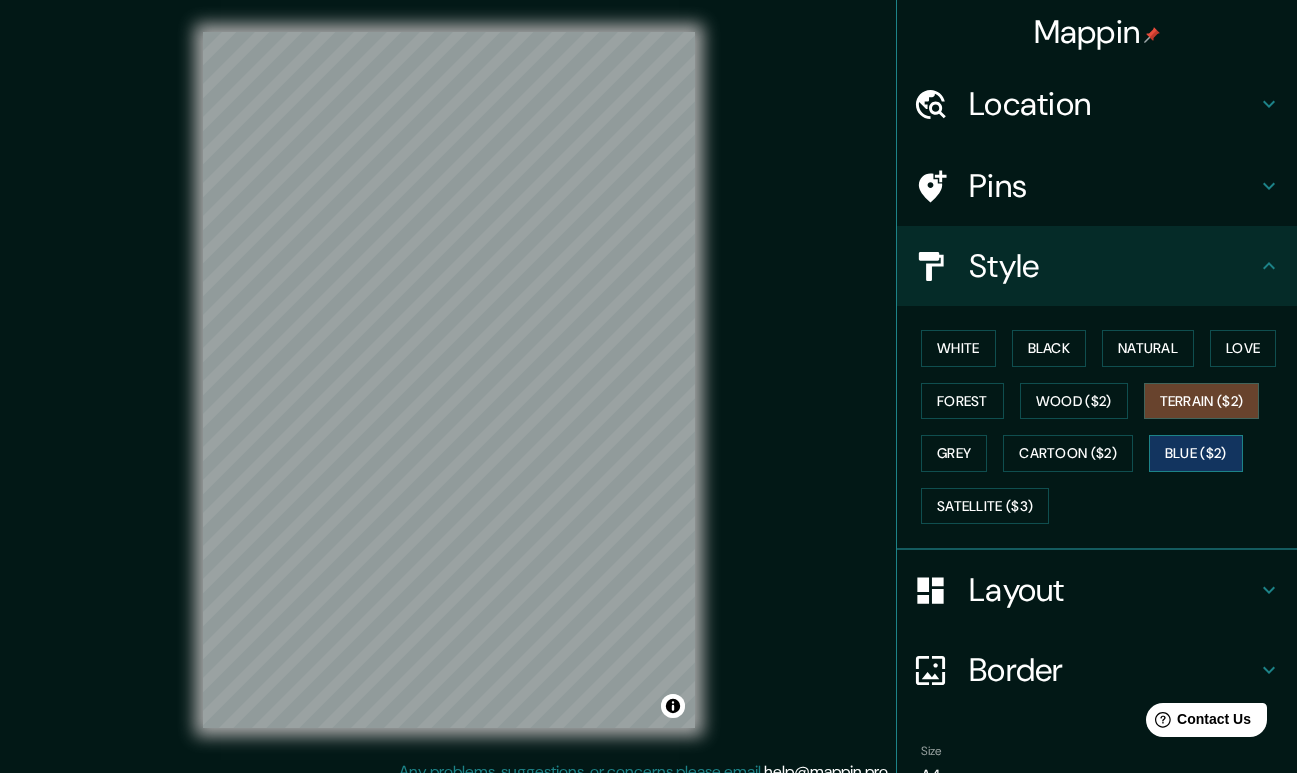 click on "Blue ($2)" at bounding box center [1196, 453] 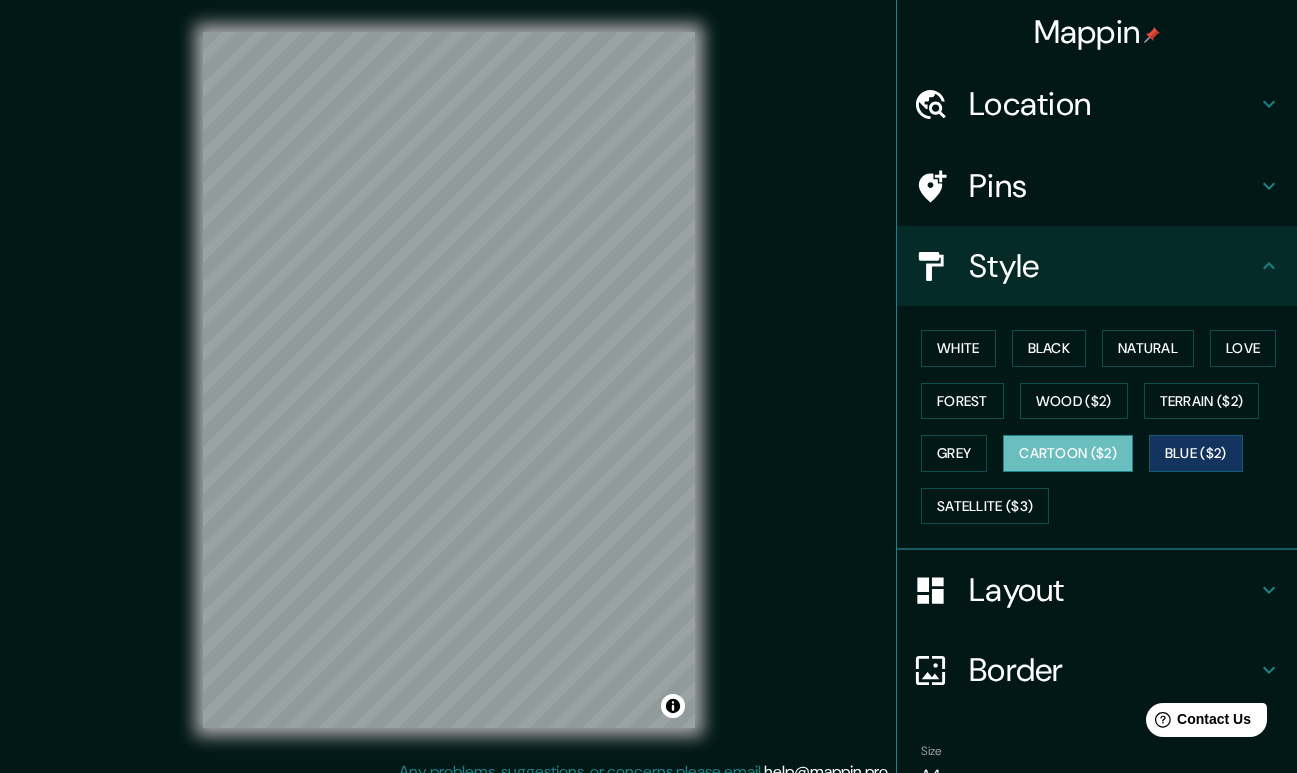 click on "Cartoon ($2)" at bounding box center (1068, 453) 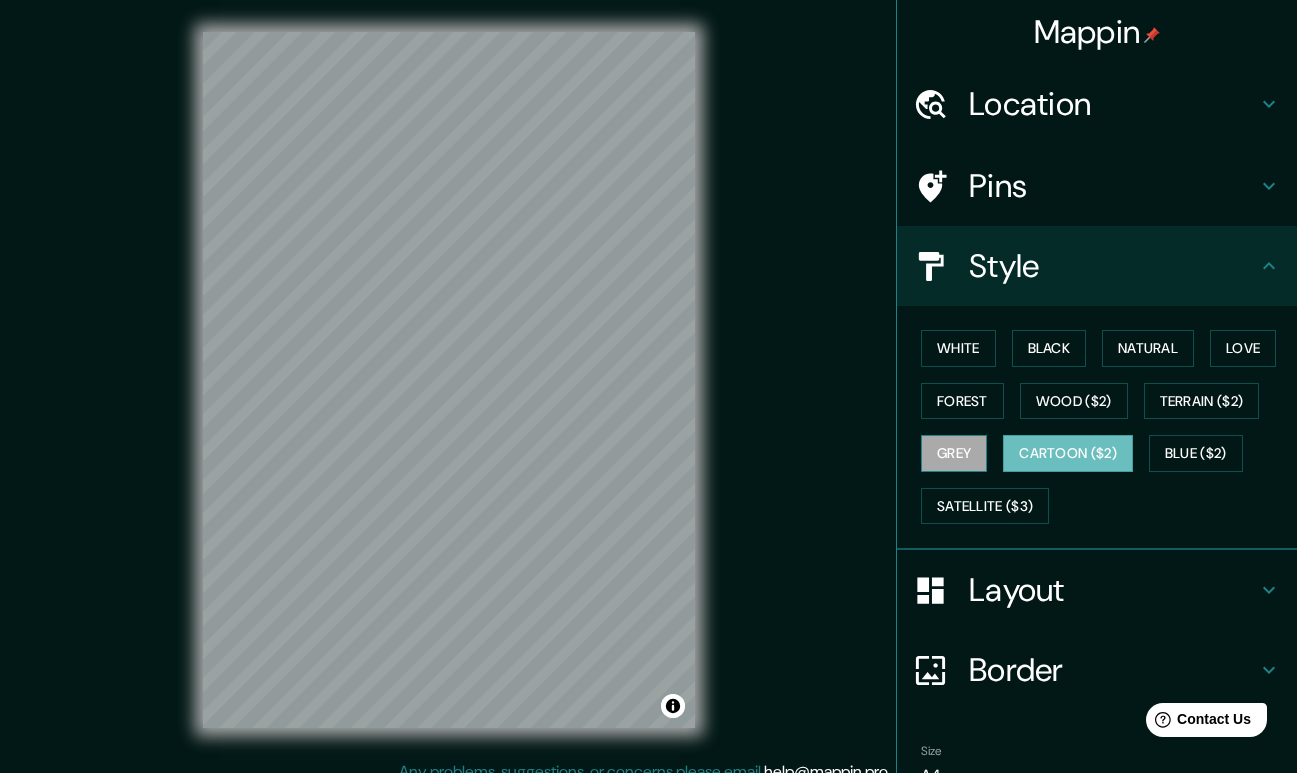 click on "Grey" at bounding box center (954, 453) 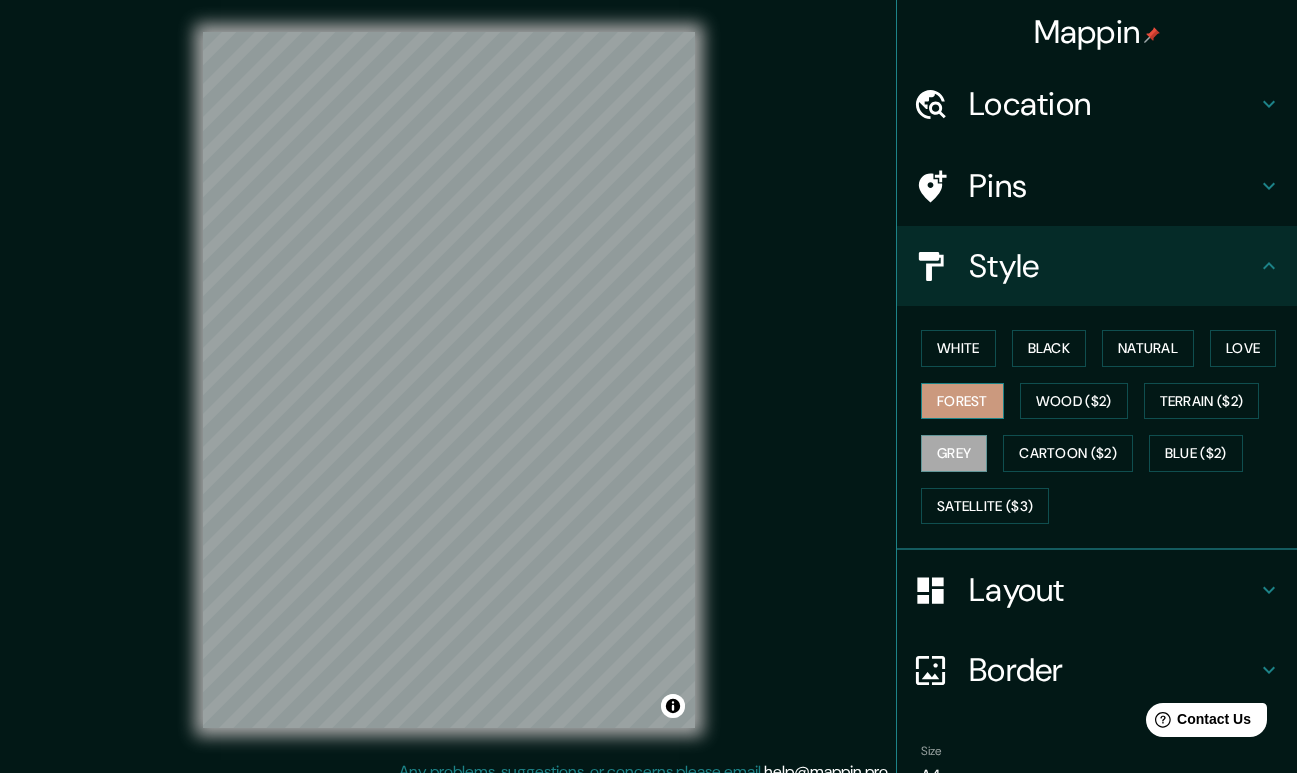 click on "Forest" at bounding box center (962, 401) 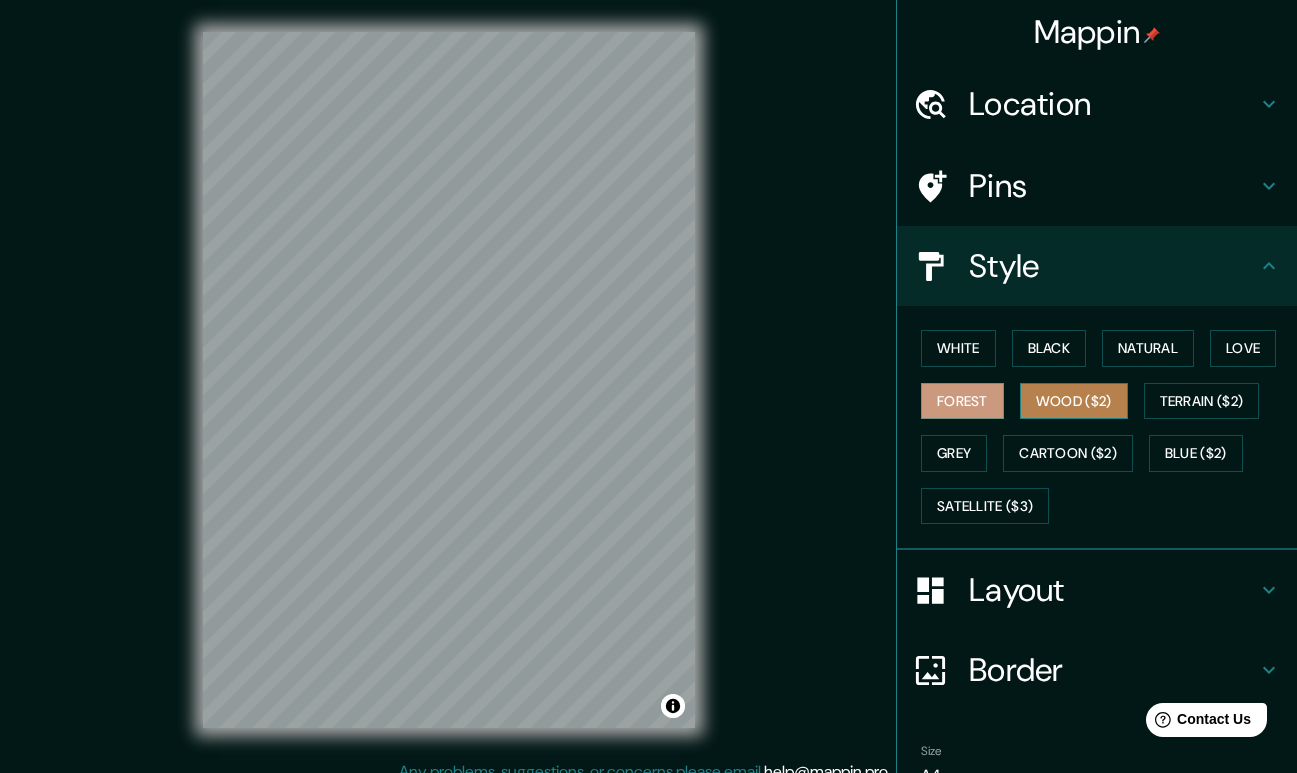 click on "Wood ($2)" at bounding box center [1074, 401] 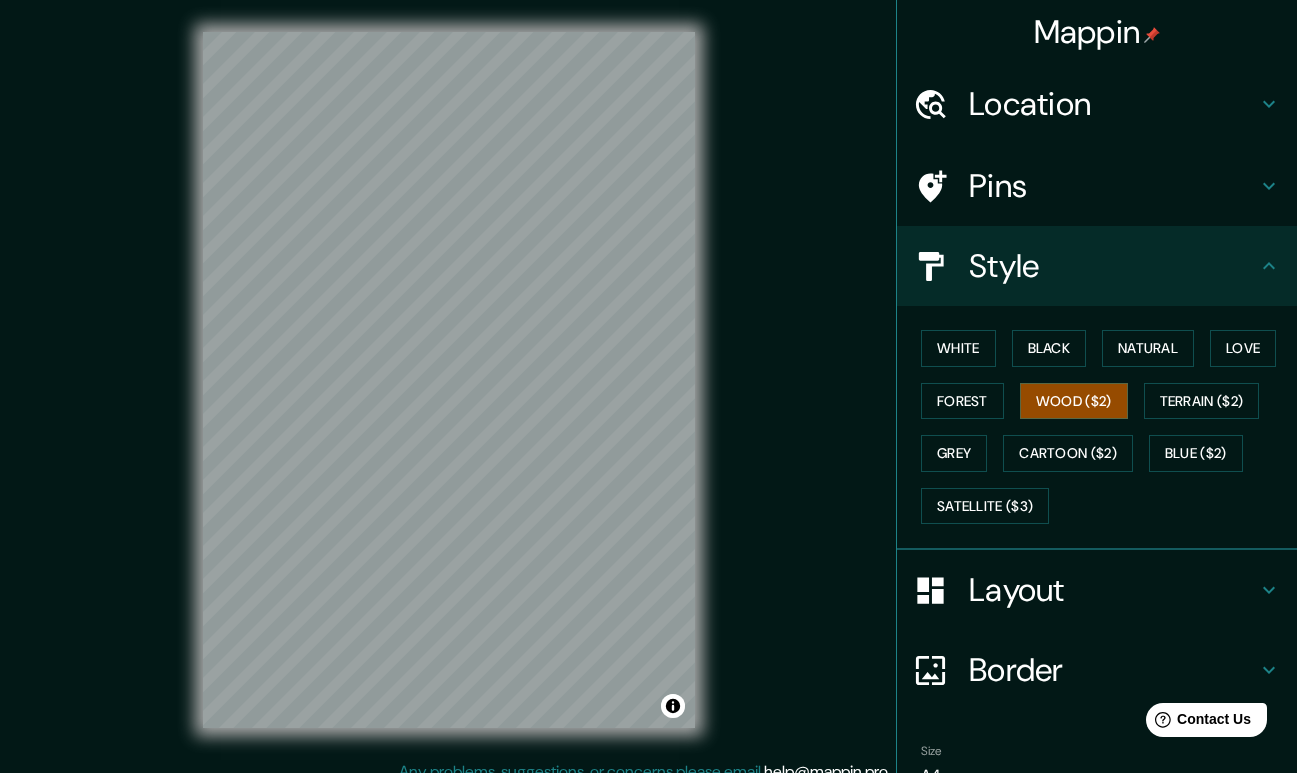 click on "Location" at bounding box center [1113, 104] 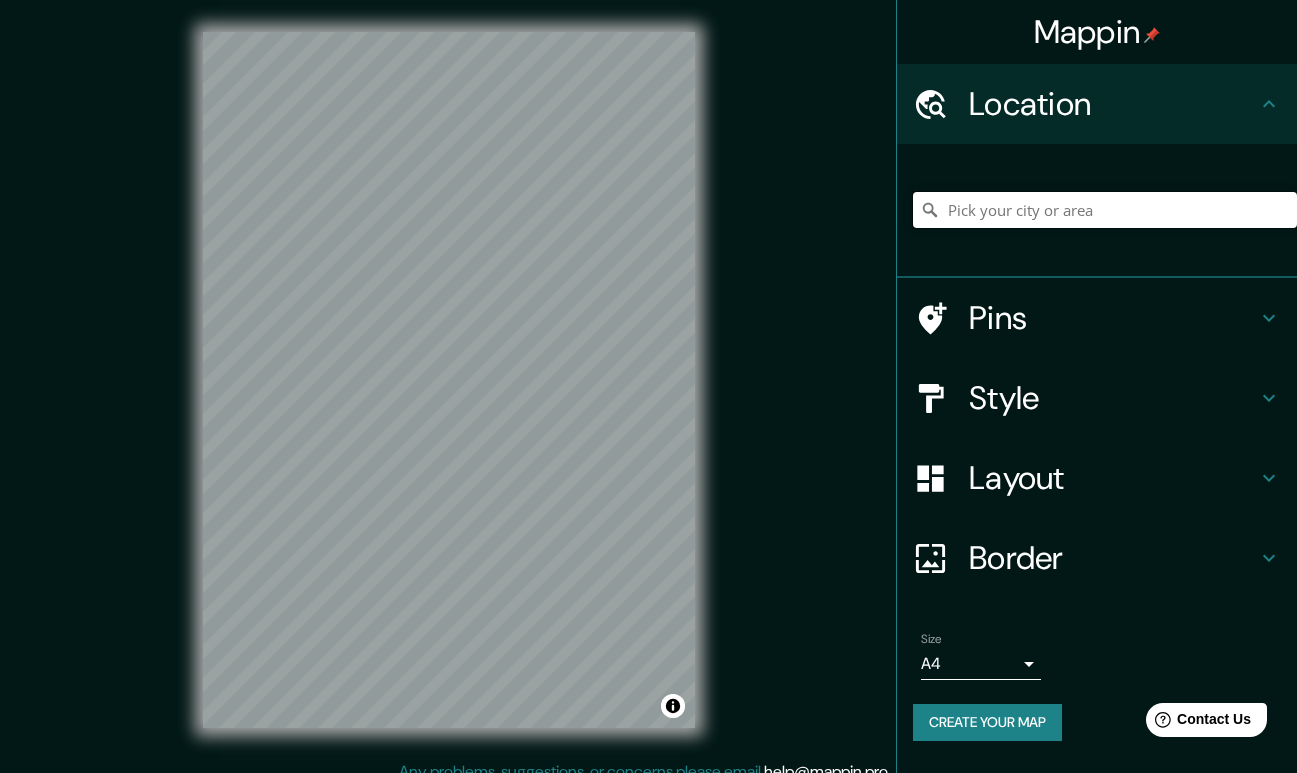 click at bounding box center (1105, 210) 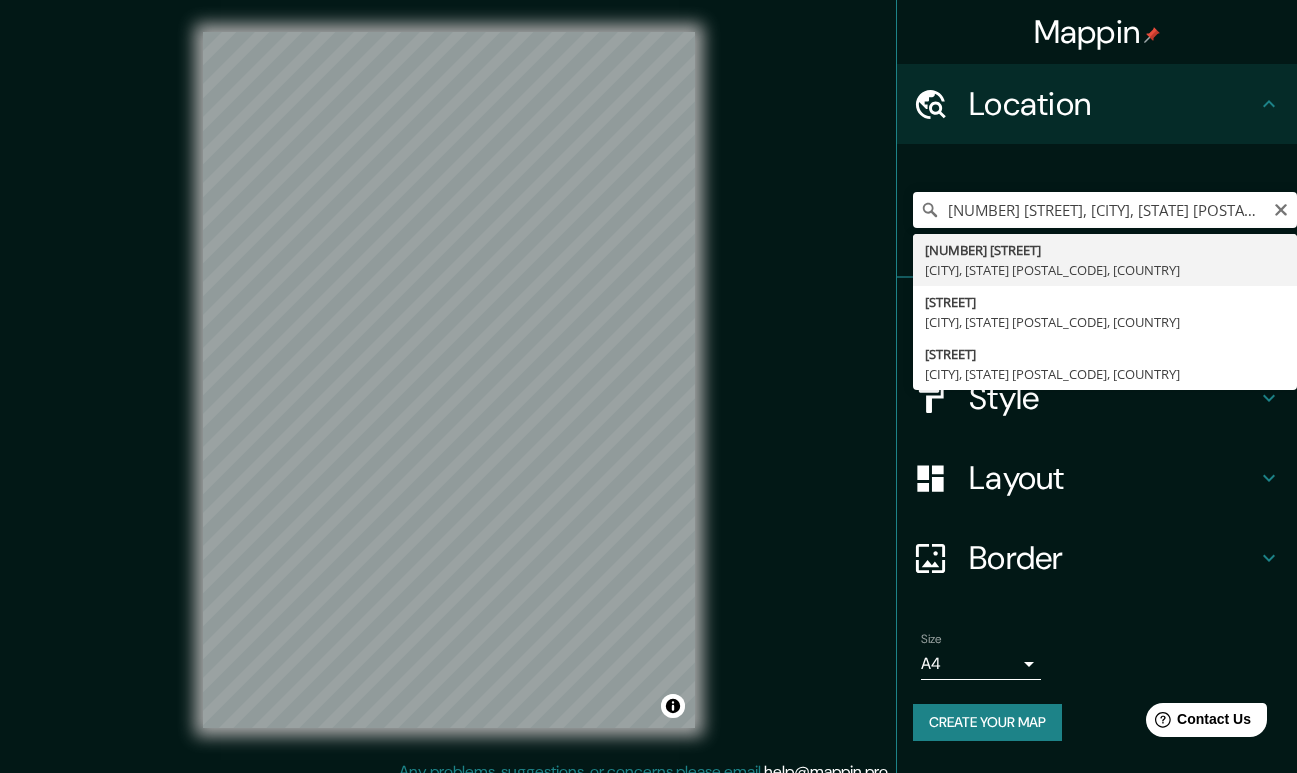 type on "[NUMBER] [STREET], [CITY], [STATE] [ZIP], [COUNTRY]" 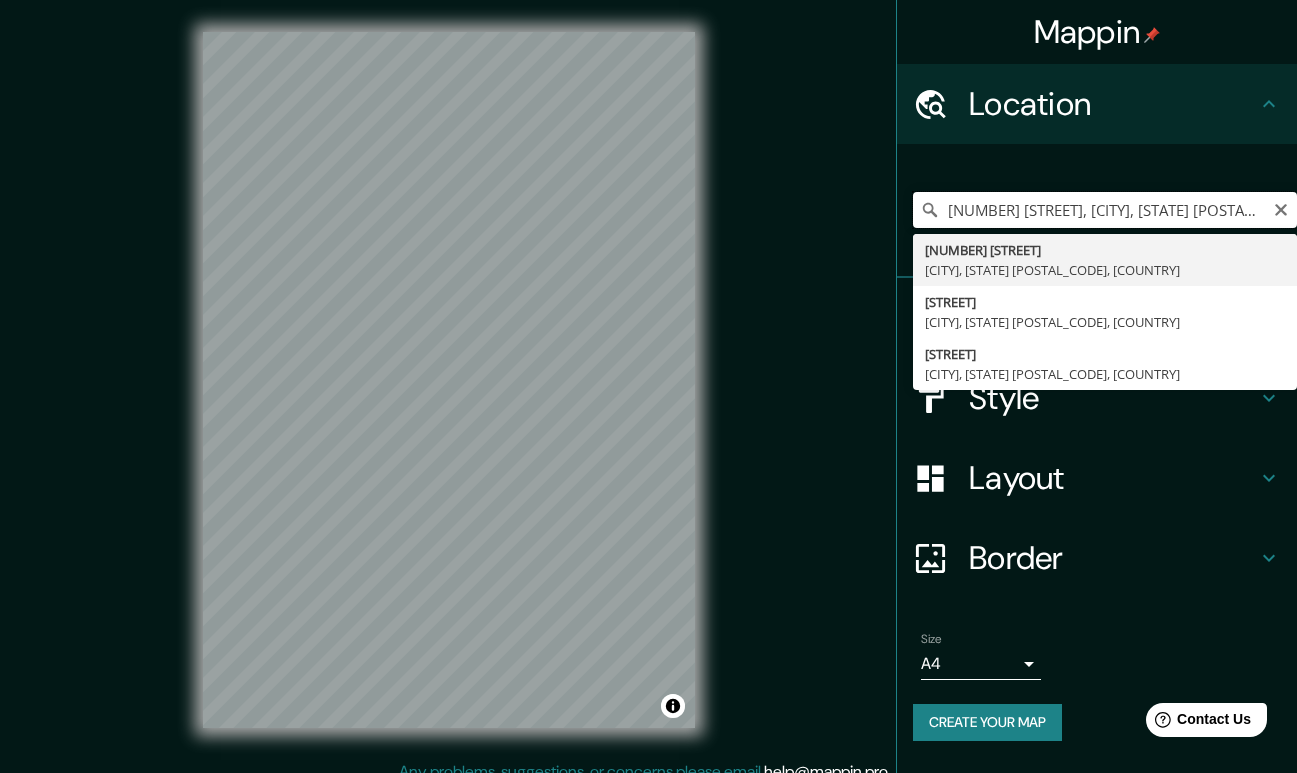 scroll, scrollTop: 0, scrollLeft: 0, axis: both 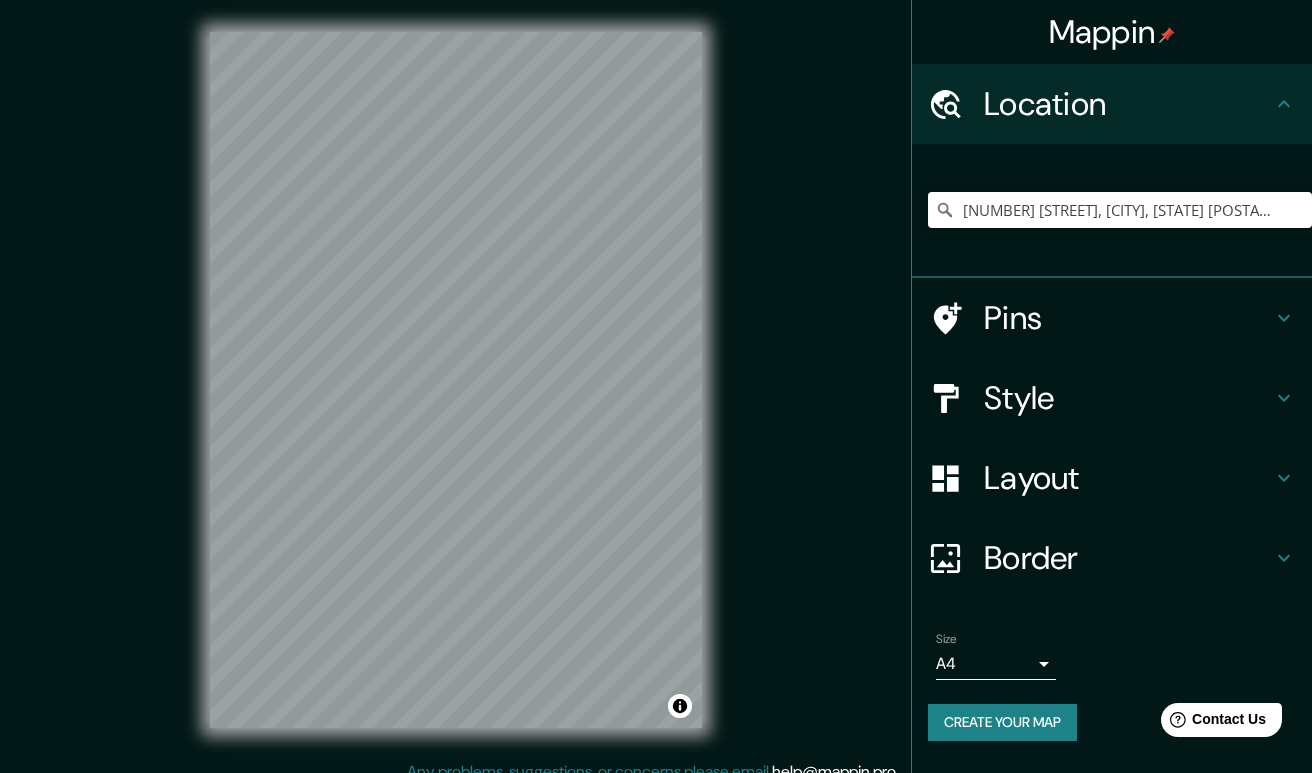 click on "Mappin Location 420 Southwest 72nd Street, Coral Gables, Florida 33143, Estados Unidos Pins Style Layout Border Choose a border.  Hint : you can make layers of the frame opaque to create some cool effects. None Simple Transparent Fancy Size A4 single Create your map © Mapbox   © OpenStreetMap   Improve this map Any problems, suggestions, or concerns please email    help@mappin.pro . . ." at bounding box center (656, 386) 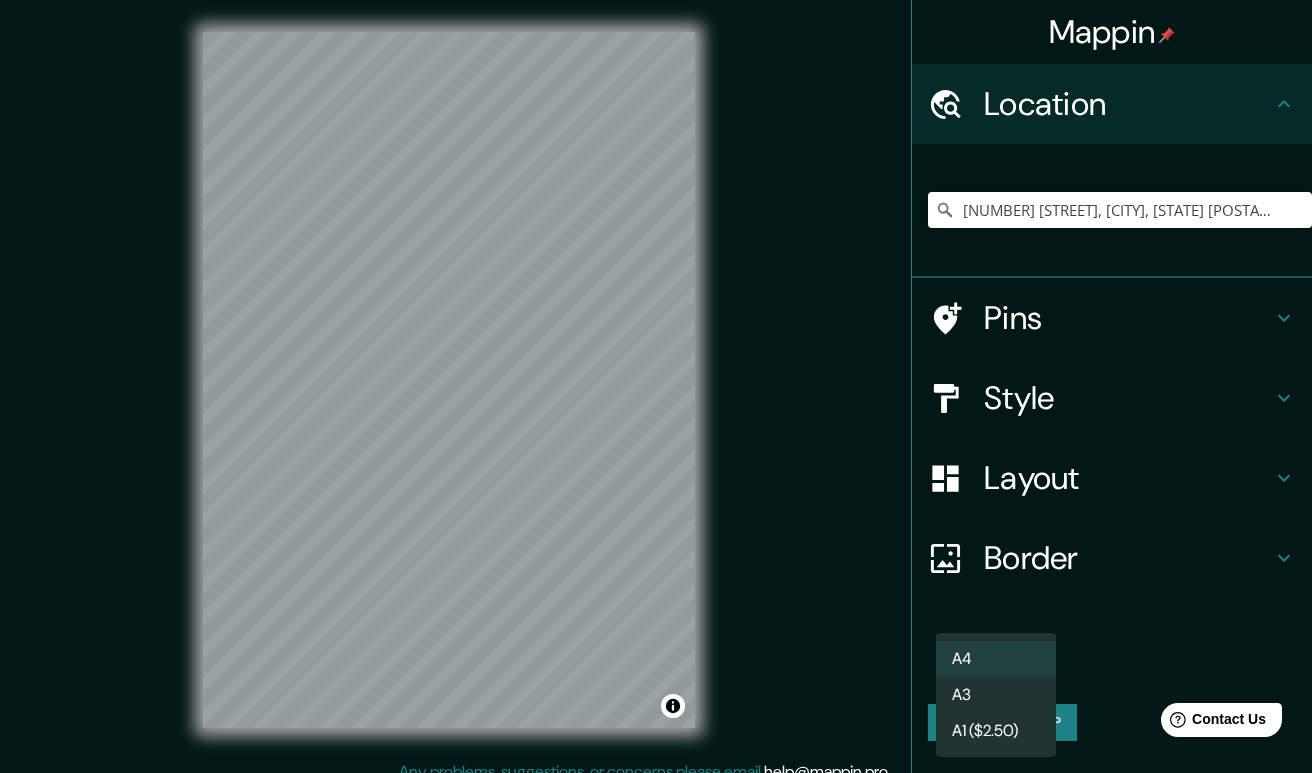 click on "A3" at bounding box center [996, 695] 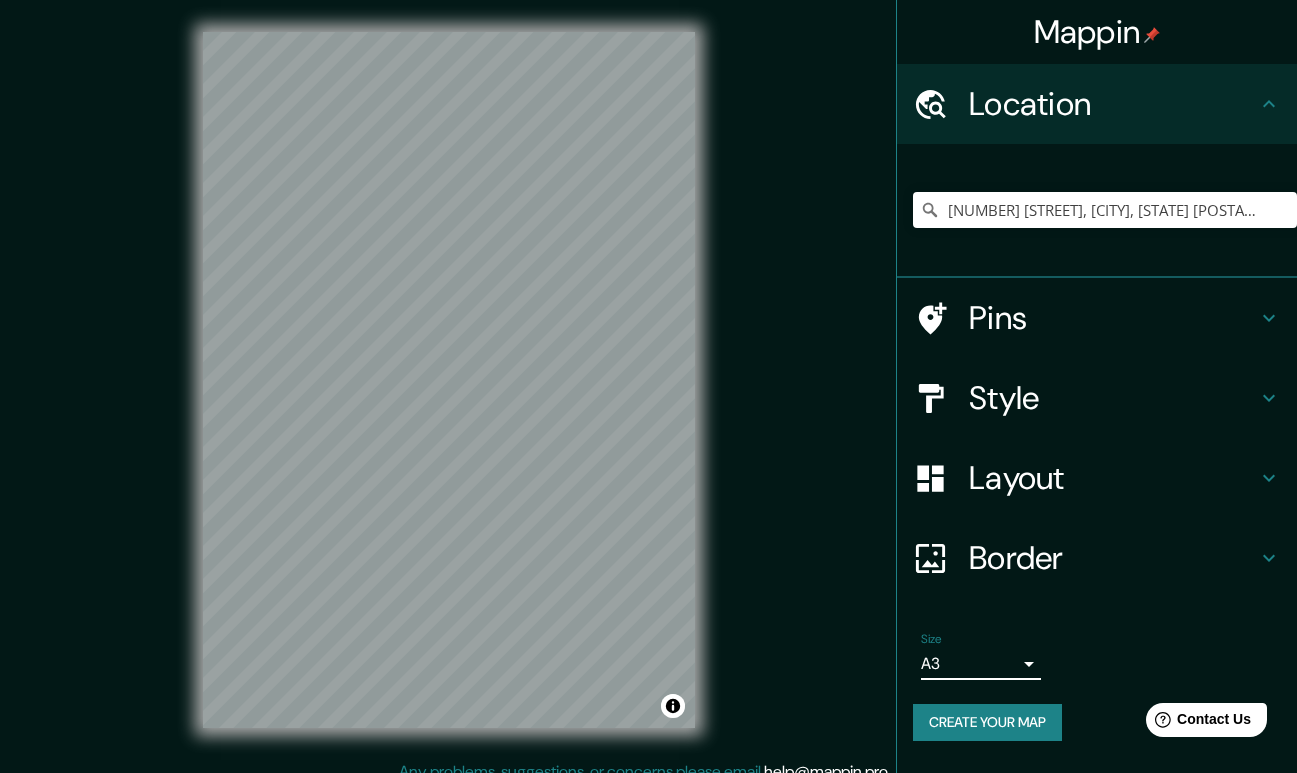 click on "Mappin Location 420 Southwest 72nd Street, Coral Gables, Florida 33143, Estados Unidos Pins Style Layout Border Choose a border.  Hint : you can make layers of the frame opaque to create some cool effects. None Simple Transparent Fancy Size A3 a4 Create your map © Mapbox   © OpenStreetMap   Improve this map Any problems, suggestions, or concerns please email    help@mappin.pro . . ." at bounding box center [648, 386] 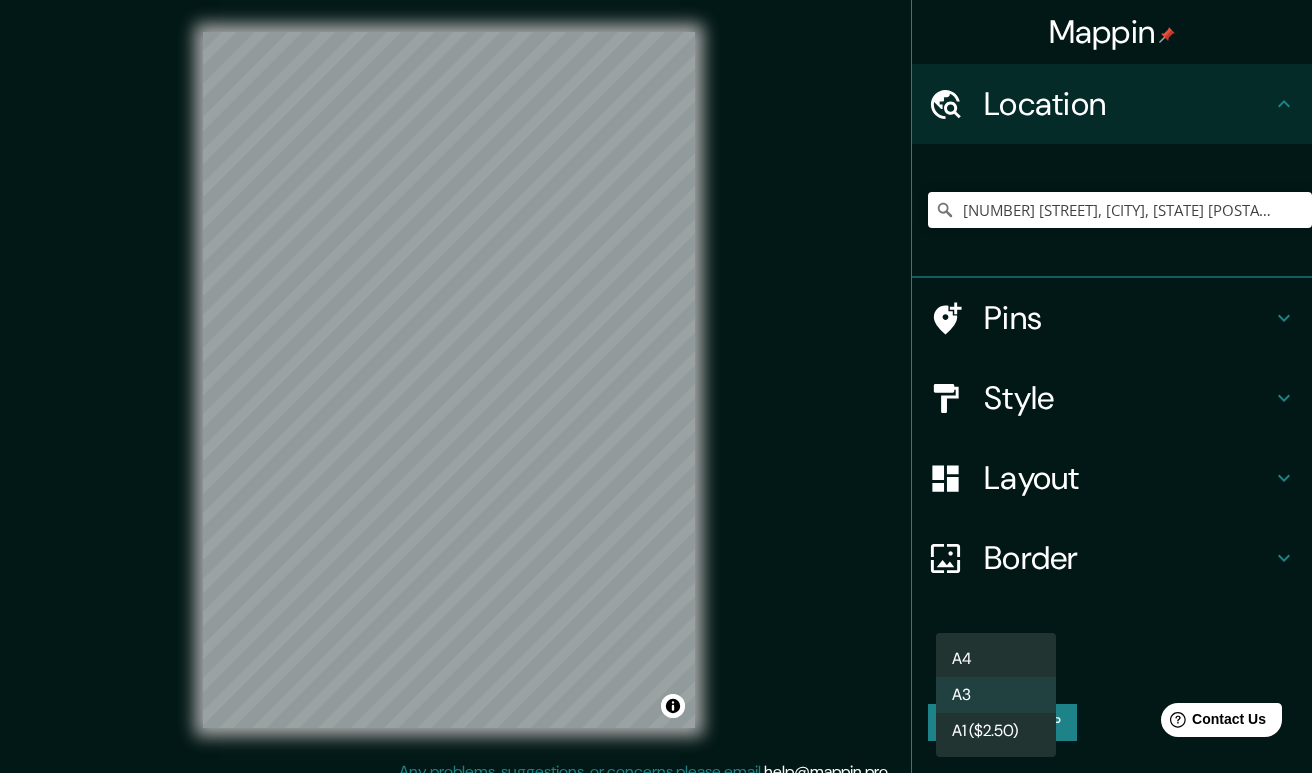 click on "A1 ($2.50)" at bounding box center (996, 731) 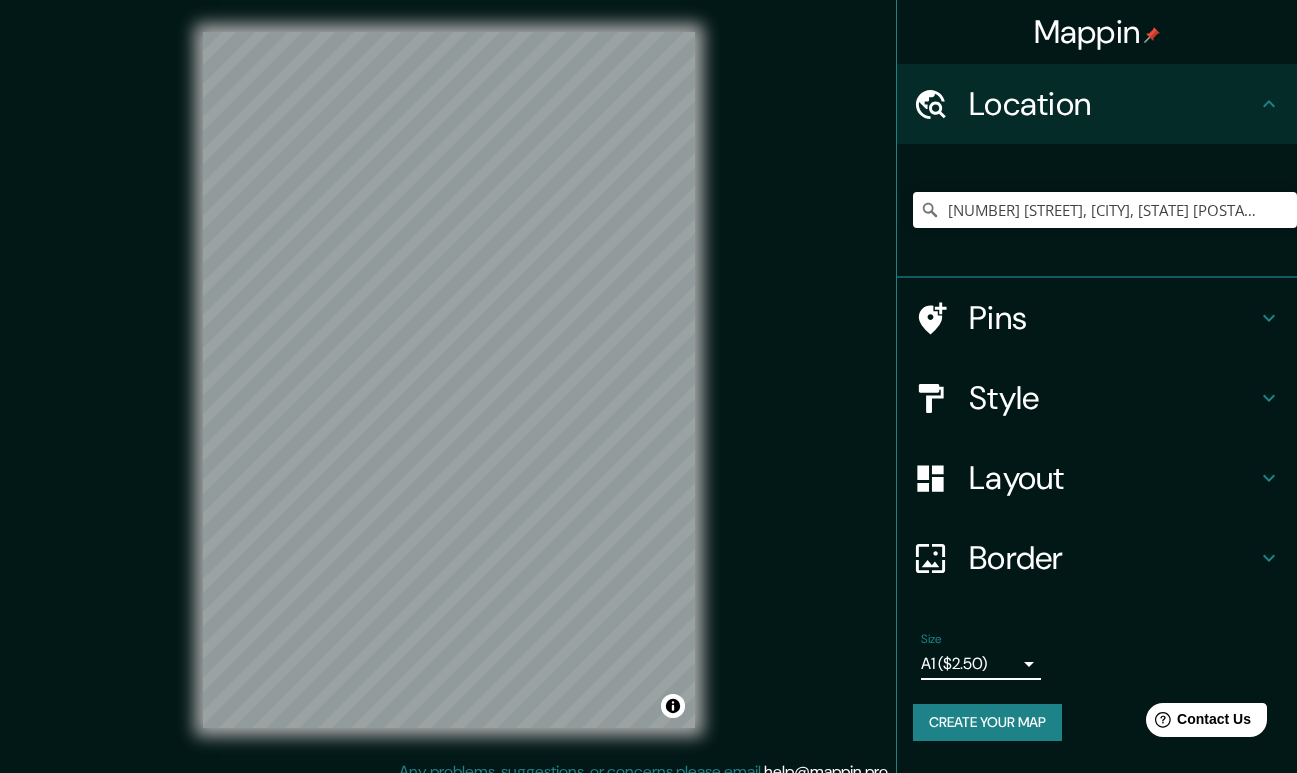 click on "Mappin Location 420 Southwest 72nd Street, Coral Gables, Florida 33143, Estados Unidos Pins Style Layout Border Choose a border.  Hint : you can make layers of the frame opaque to create some cool effects. None Simple Transparent Fancy Size A1 ($2.50) a3 Create your map © Mapbox   © OpenStreetMap   Improve this map Any problems, suggestions, or concerns please email    help@mappin.pro . . ." at bounding box center [648, 386] 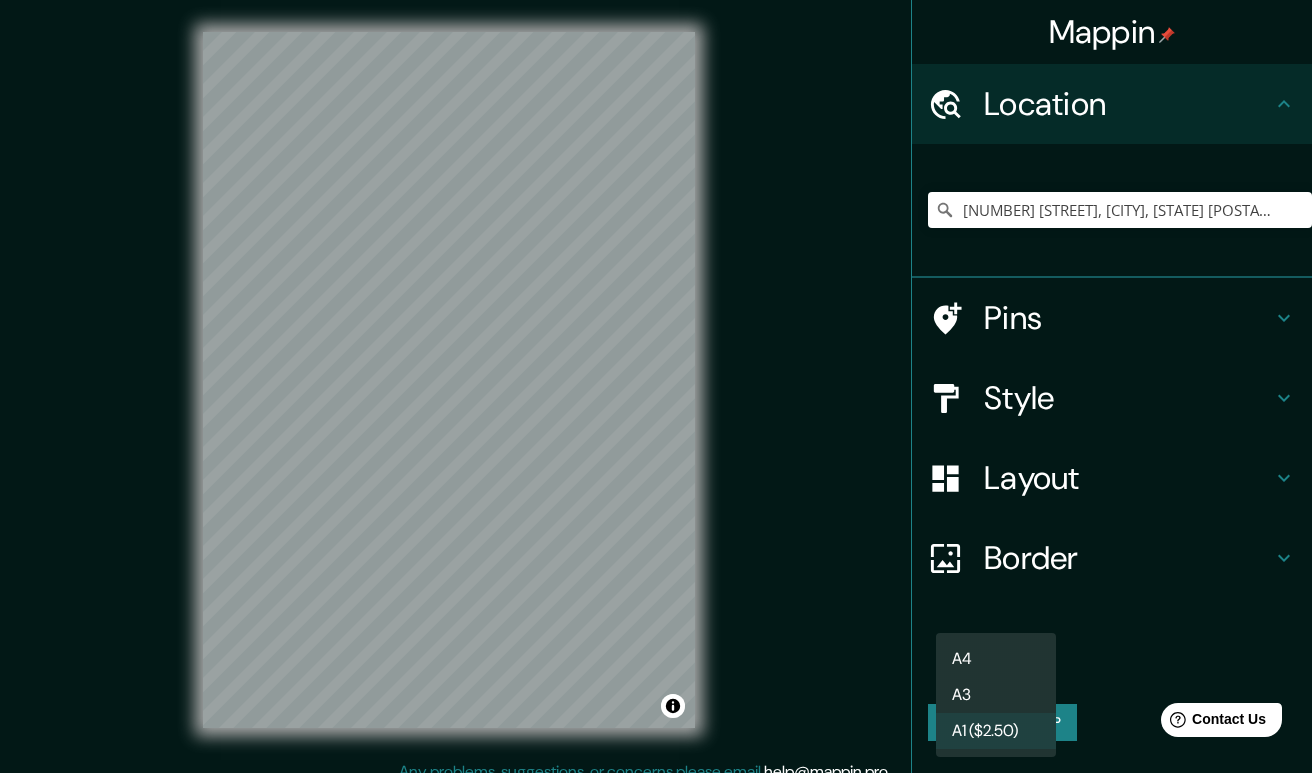 click on "A4" at bounding box center (996, 659) 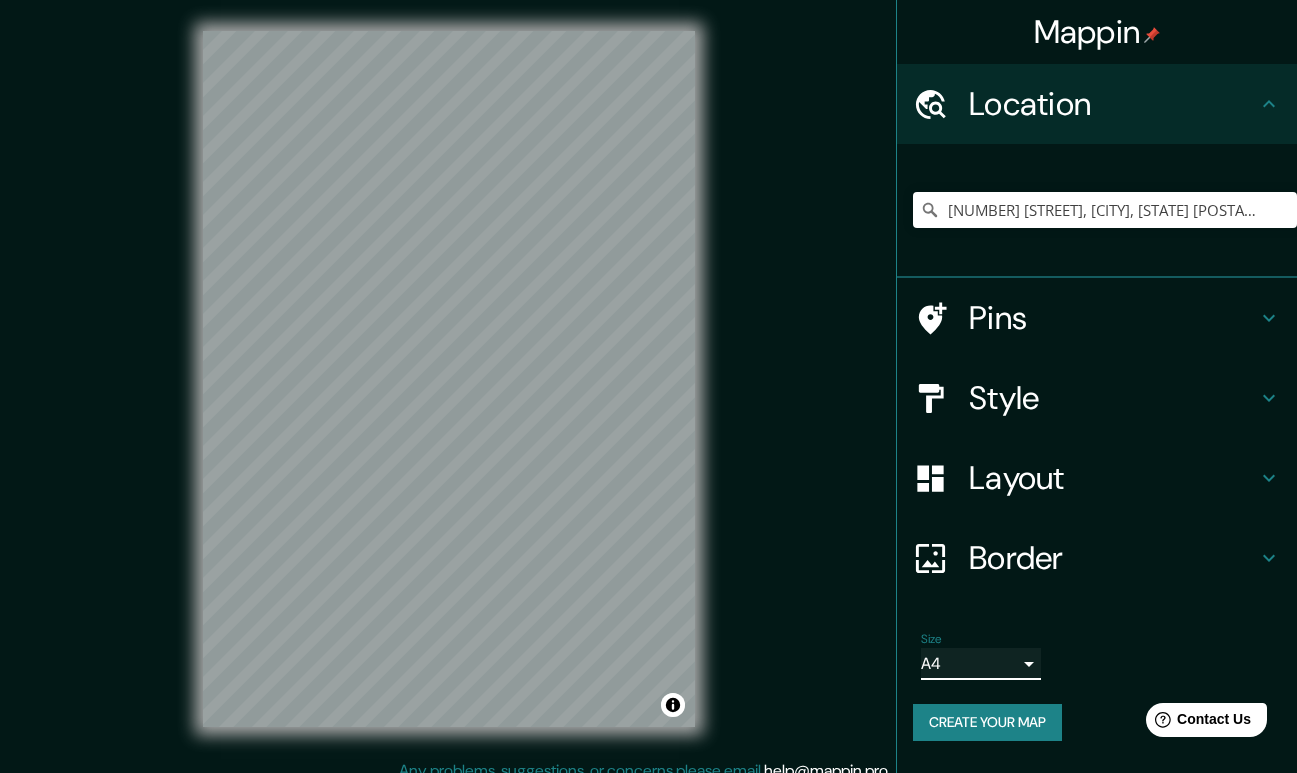scroll, scrollTop: 0, scrollLeft: 0, axis: both 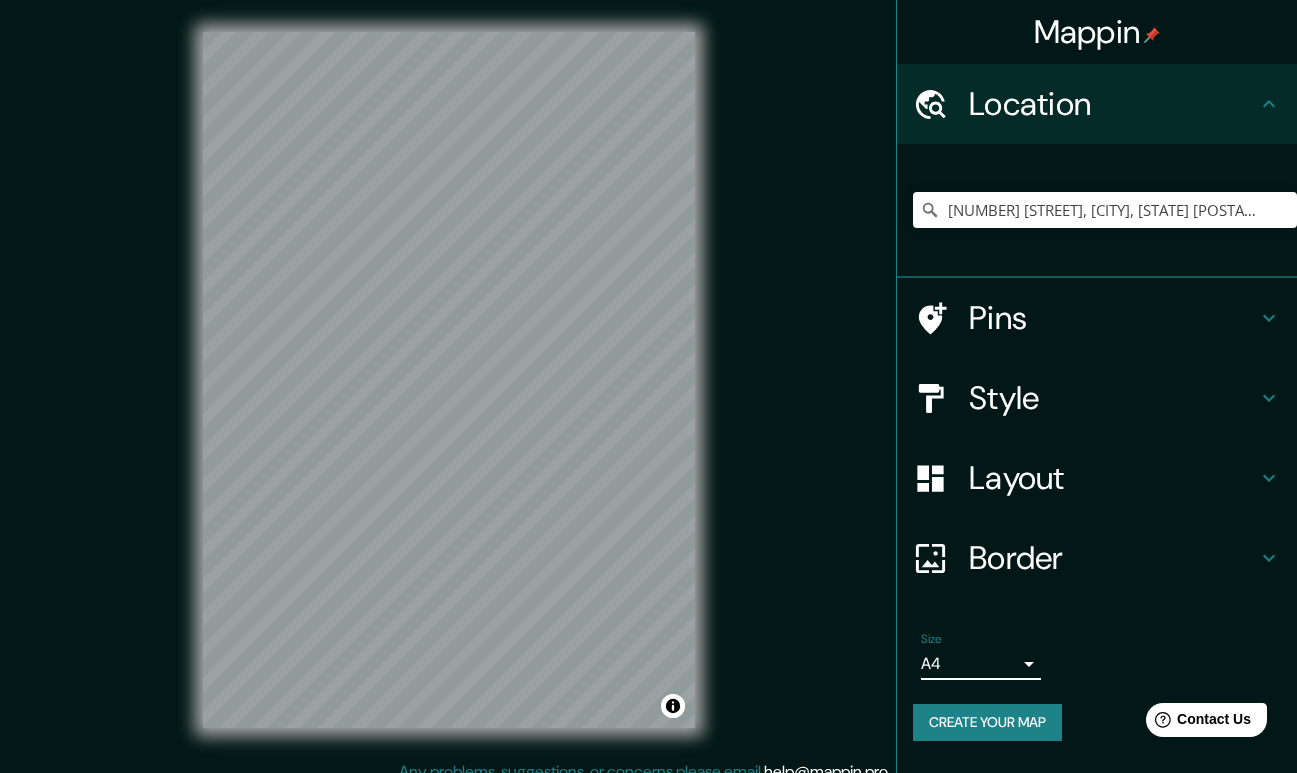 click on "Style" at bounding box center (1113, 398) 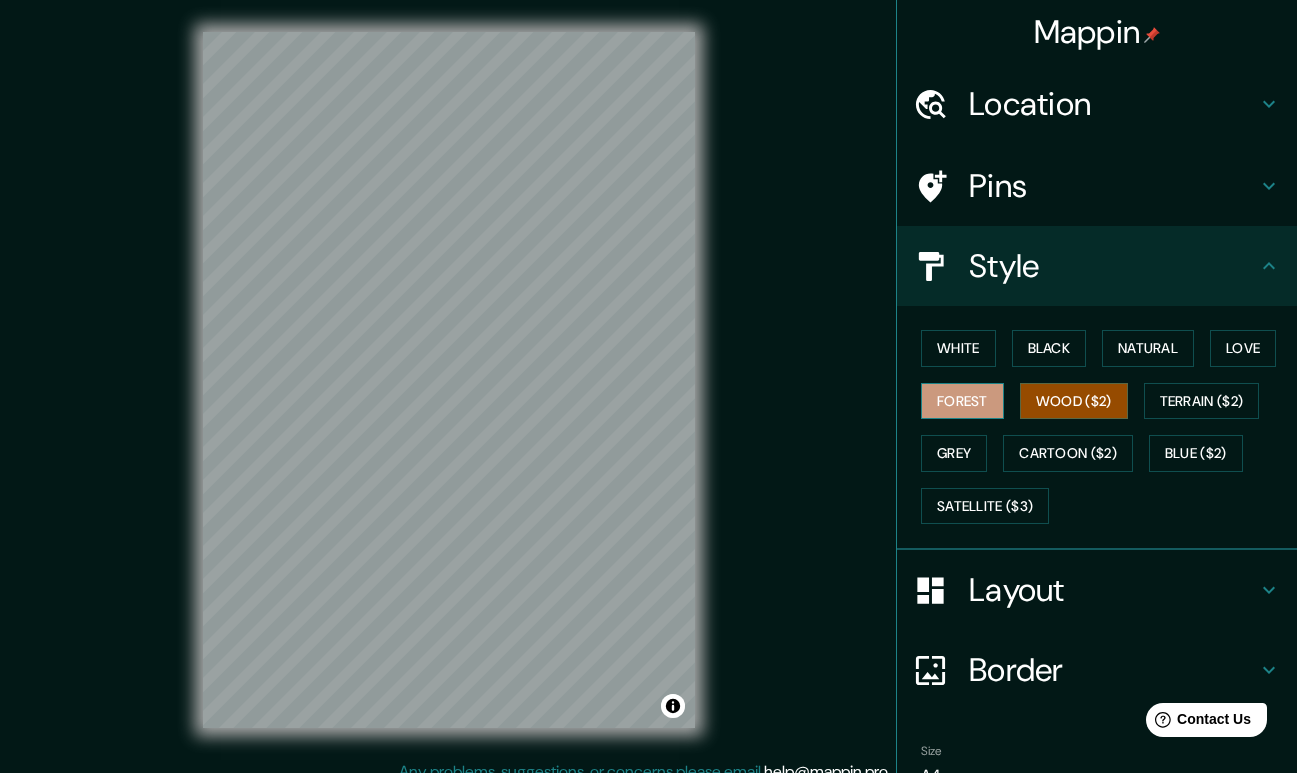 click on "Forest" at bounding box center (962, 401) 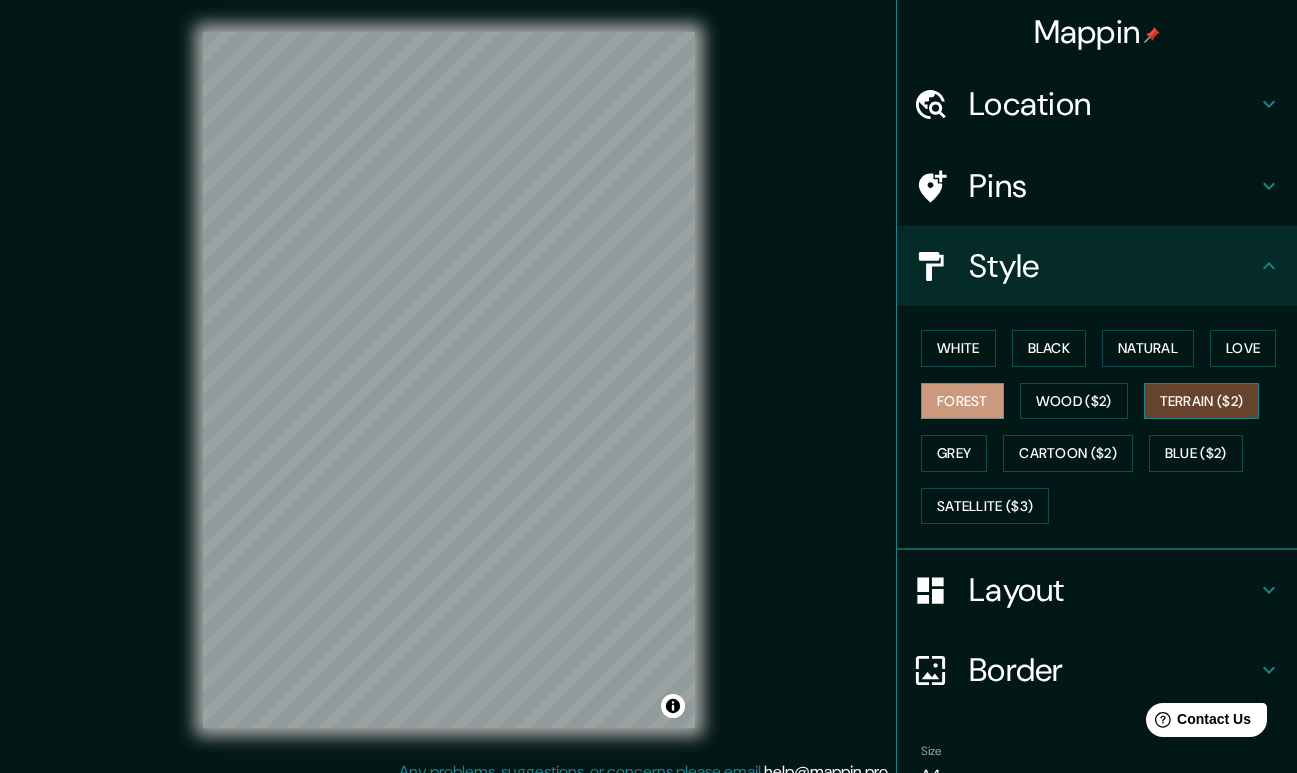 click on "Terrain ($2)" at bounding box center (1202, 401) 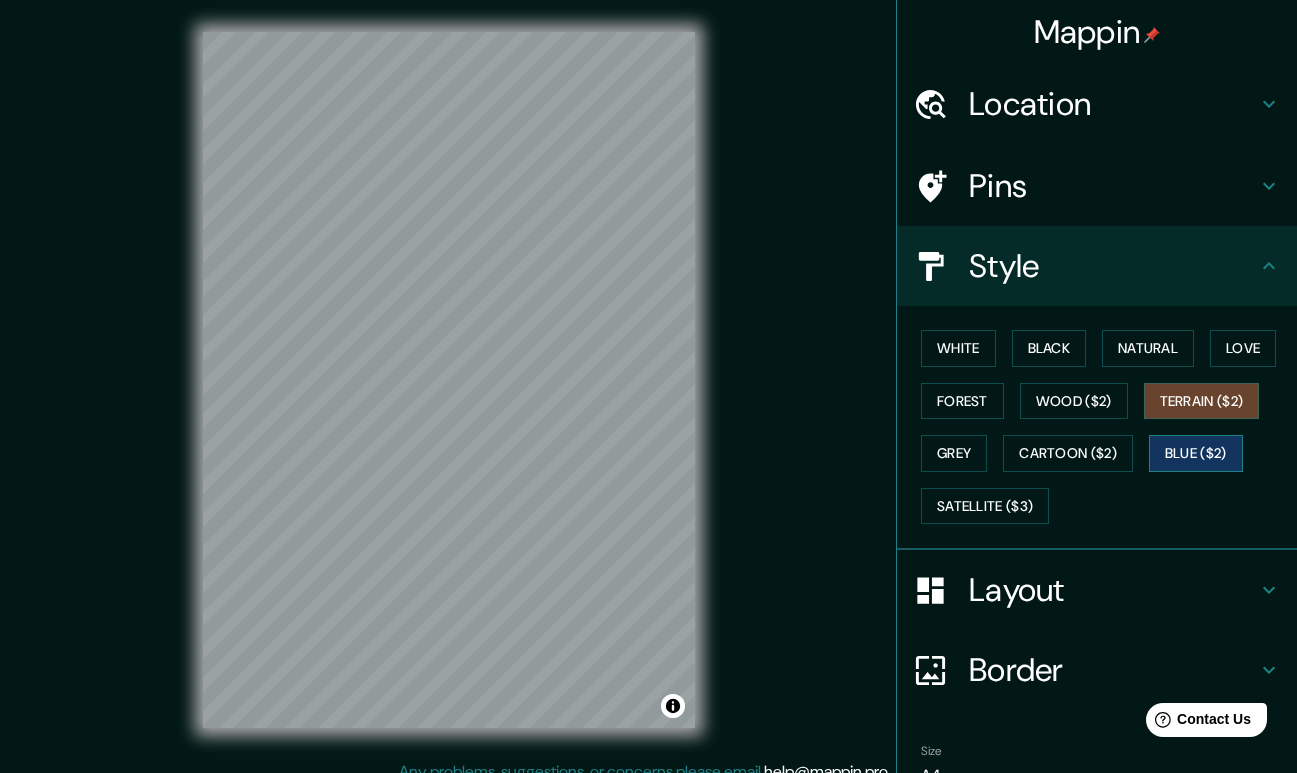 click on "Blue ($2)" at bounding box center [1196, 453] 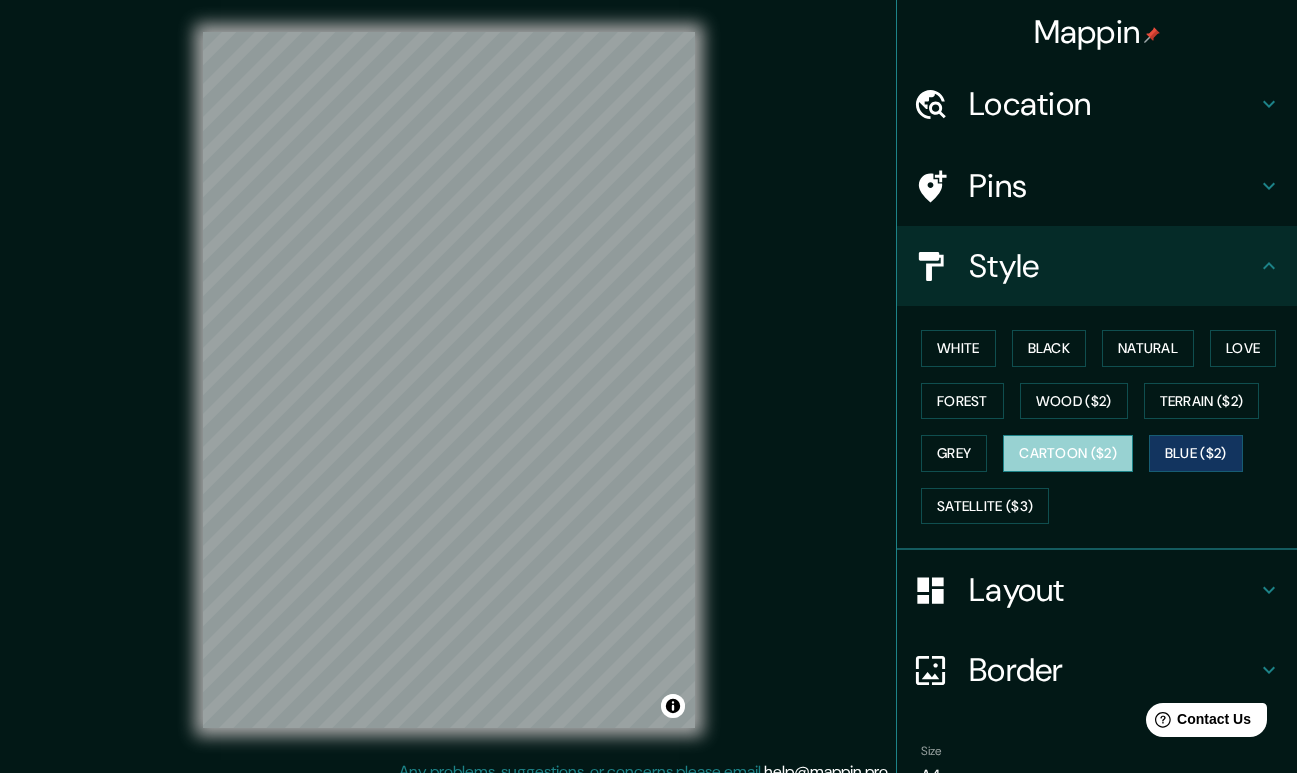 click on "Cartoon ($2)" at bounding box center (1068, 453) 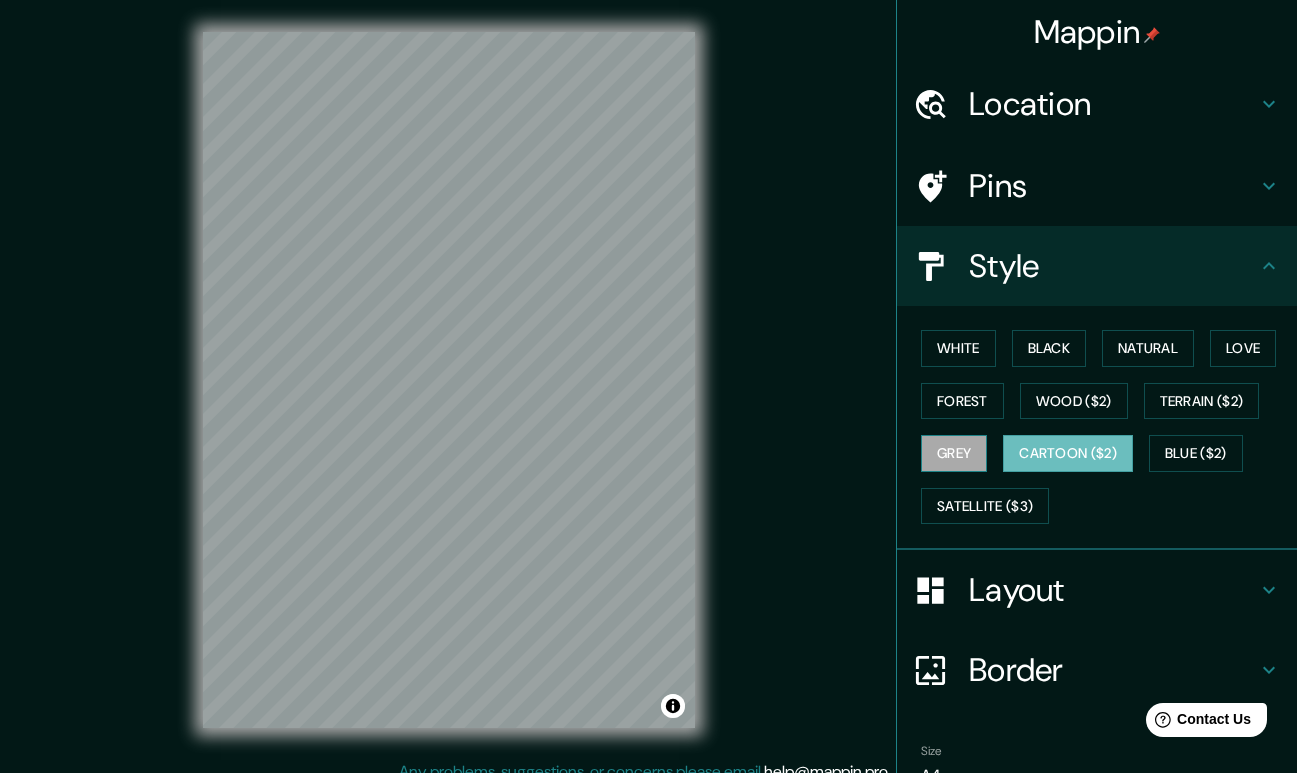 click on "Grey" at bounding box center (954, 453) 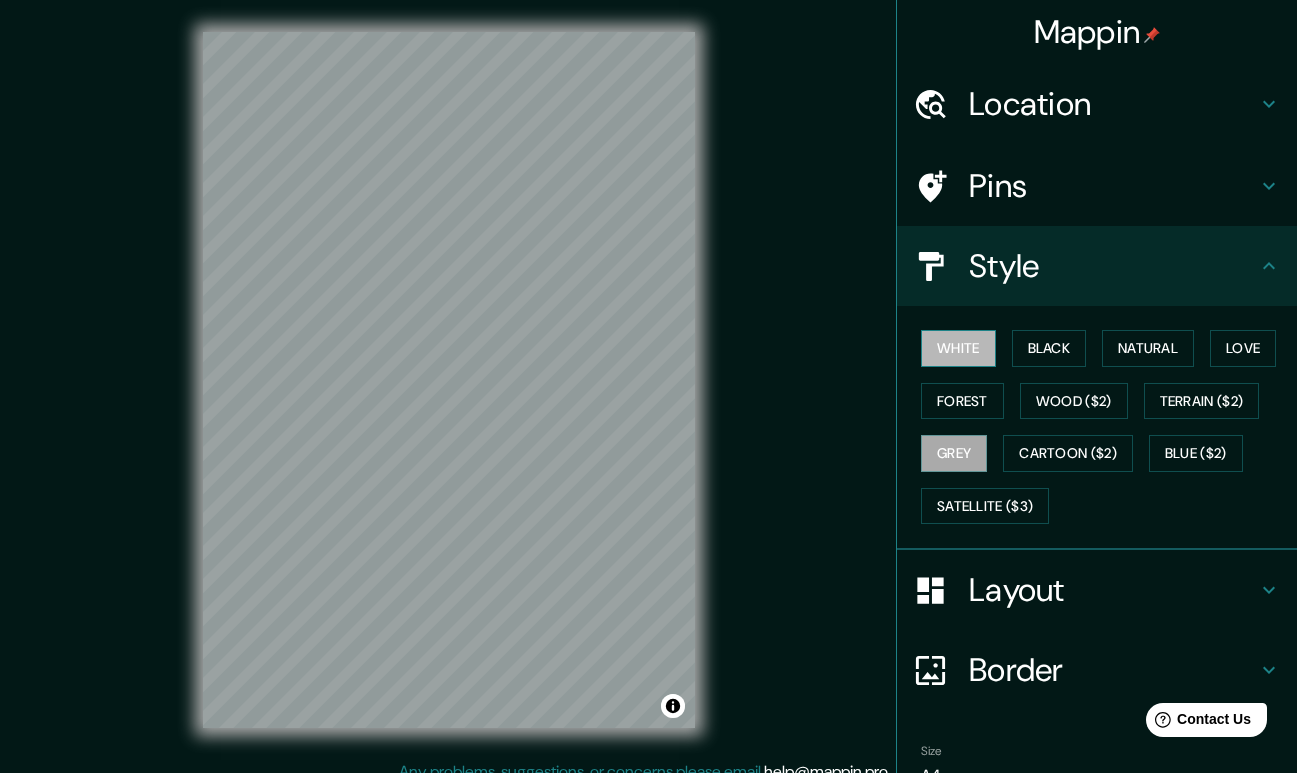 click on "White" at bounding box center [958, 348] 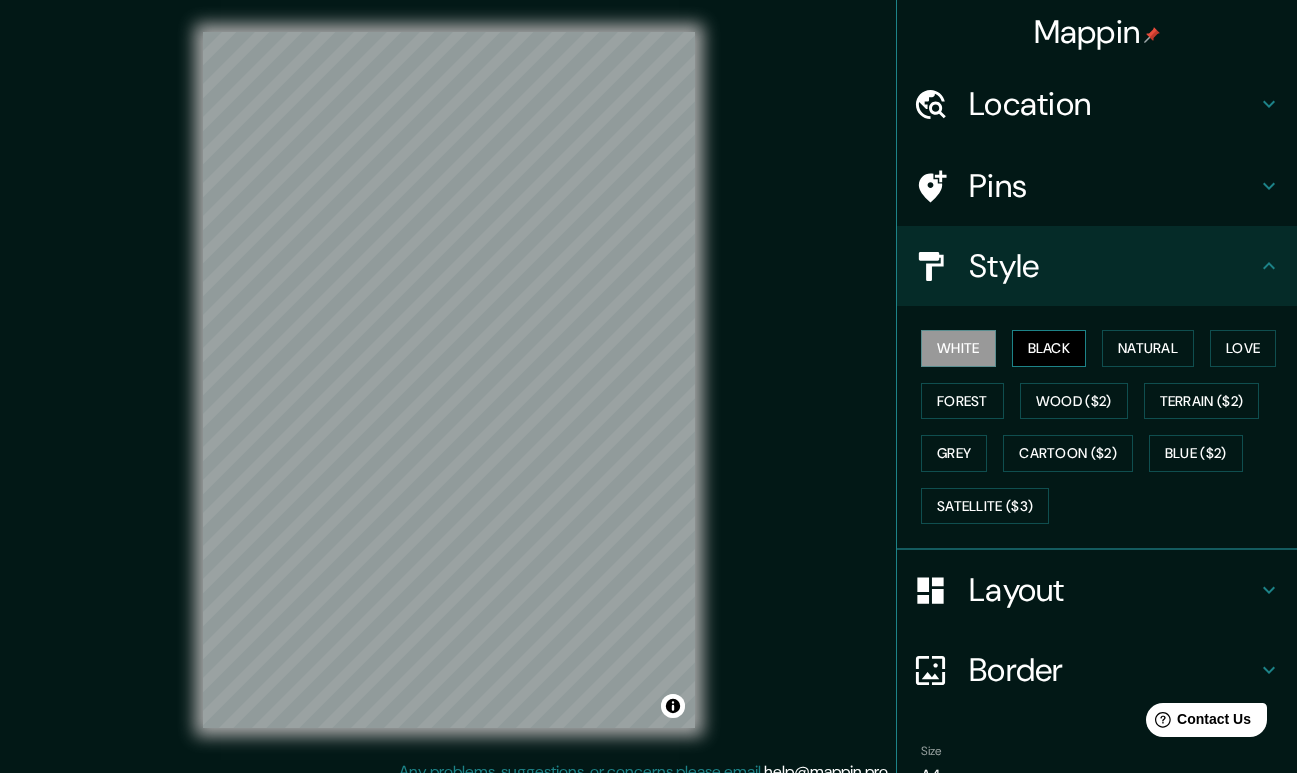 click on "Black" at bounding box center [1049, 348] 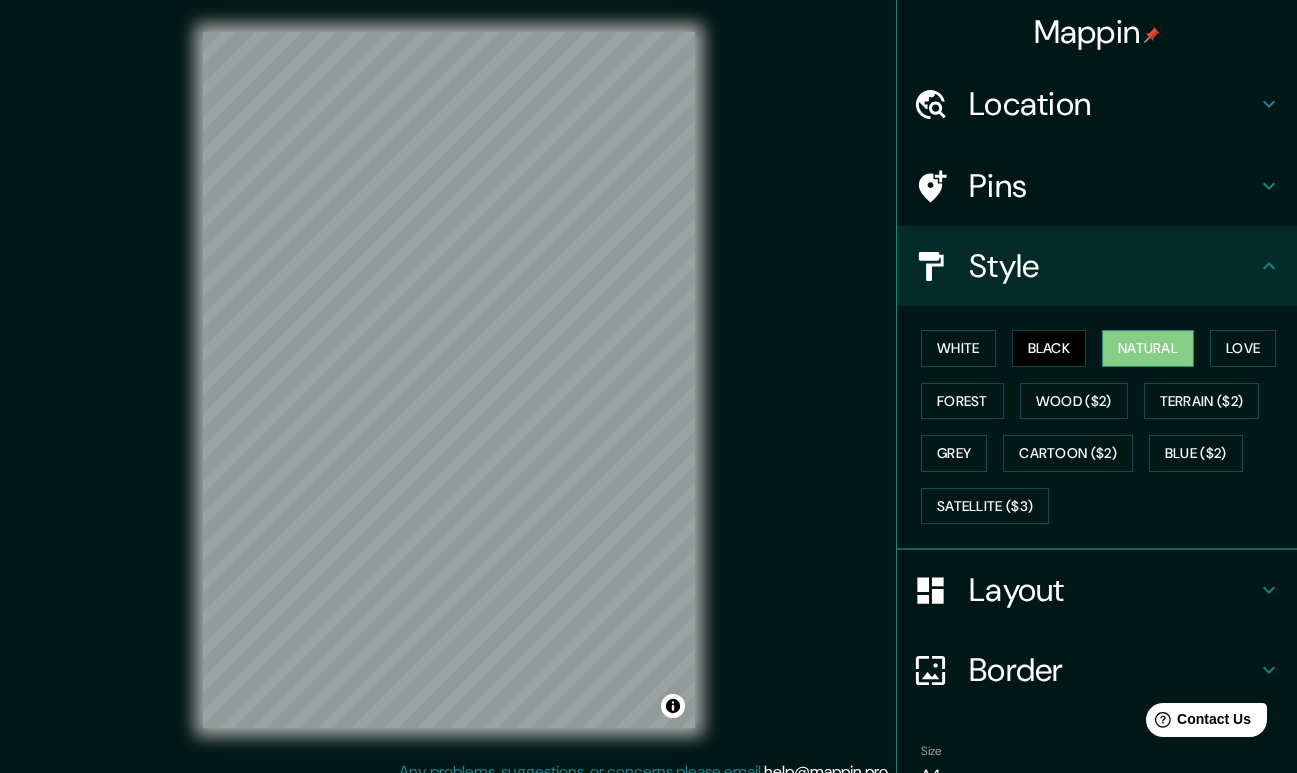 click on "Natural" at bounding box center (1148, 348) 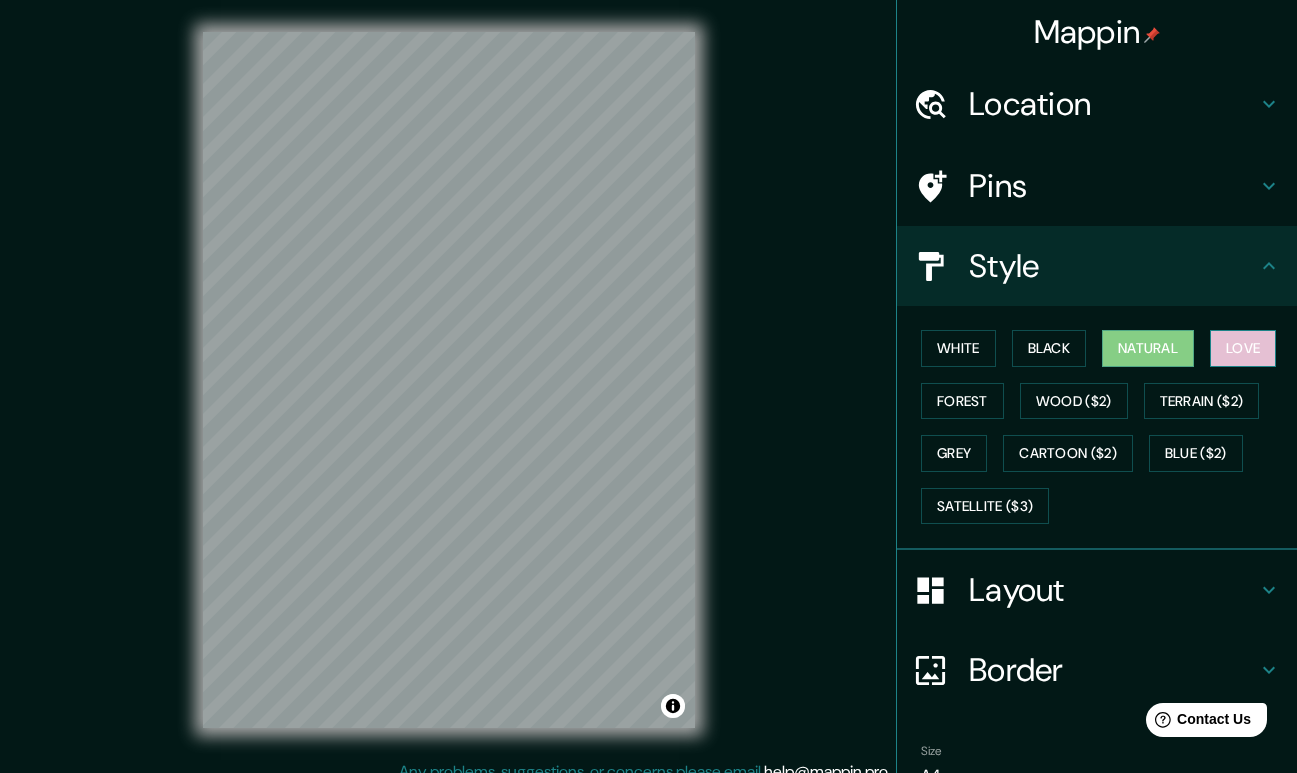 click on "Love" at bounding box center (1243, 348) 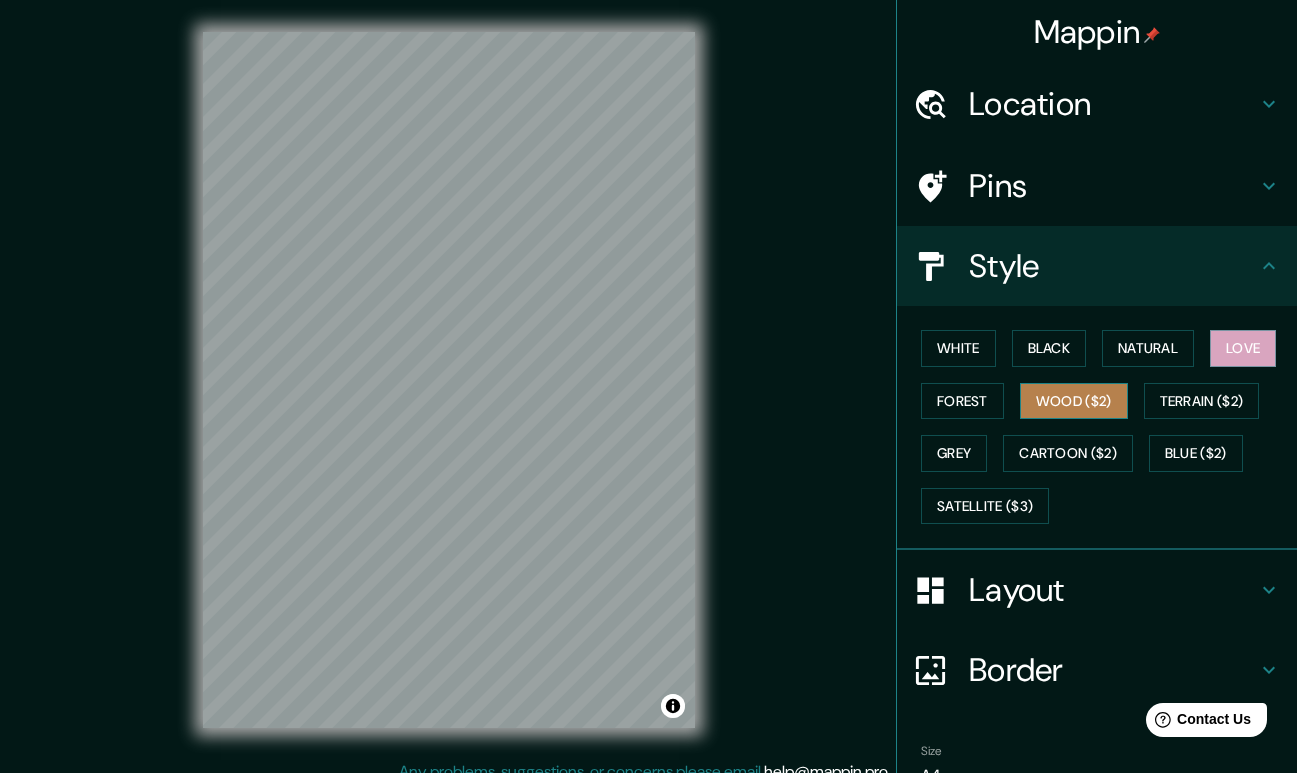click on "Wood ($2)" at bounding box center (1074, 401) 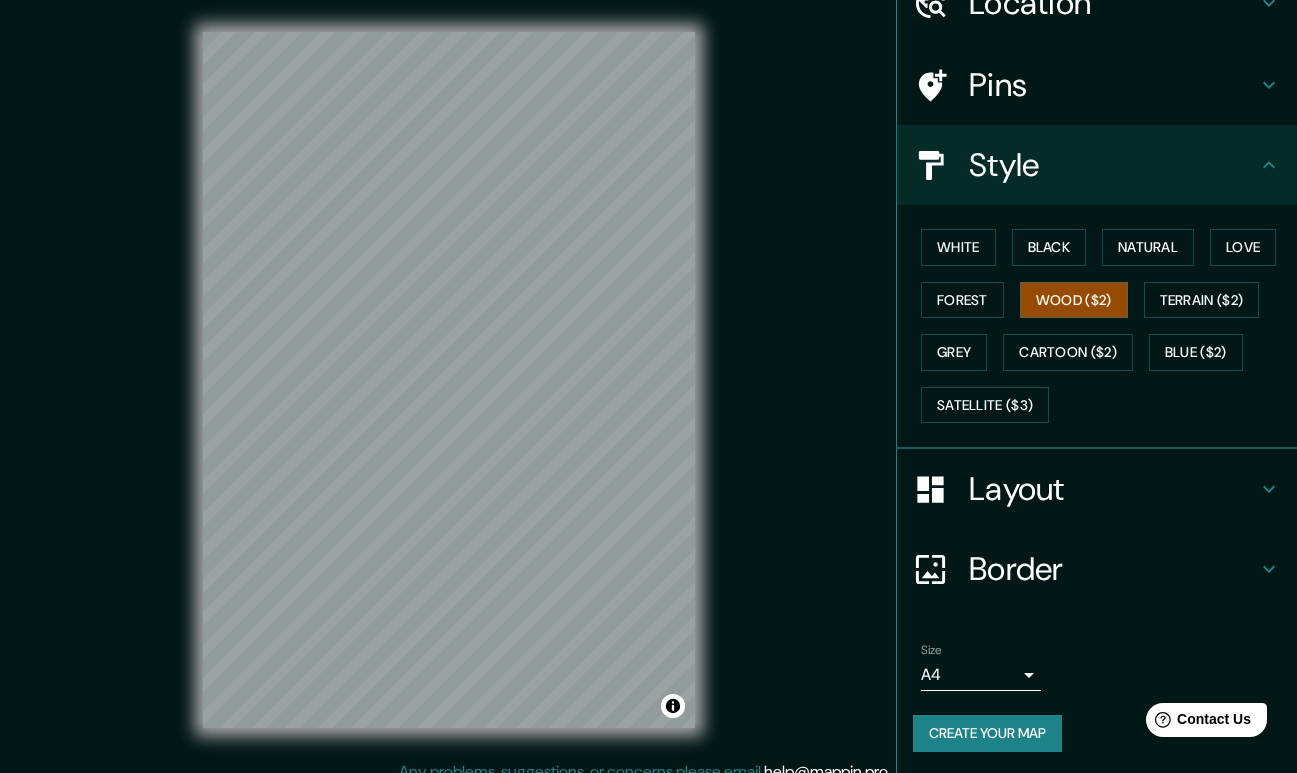 scroll, scrollTop: 103, scrollLeft: 0, axis: vertical 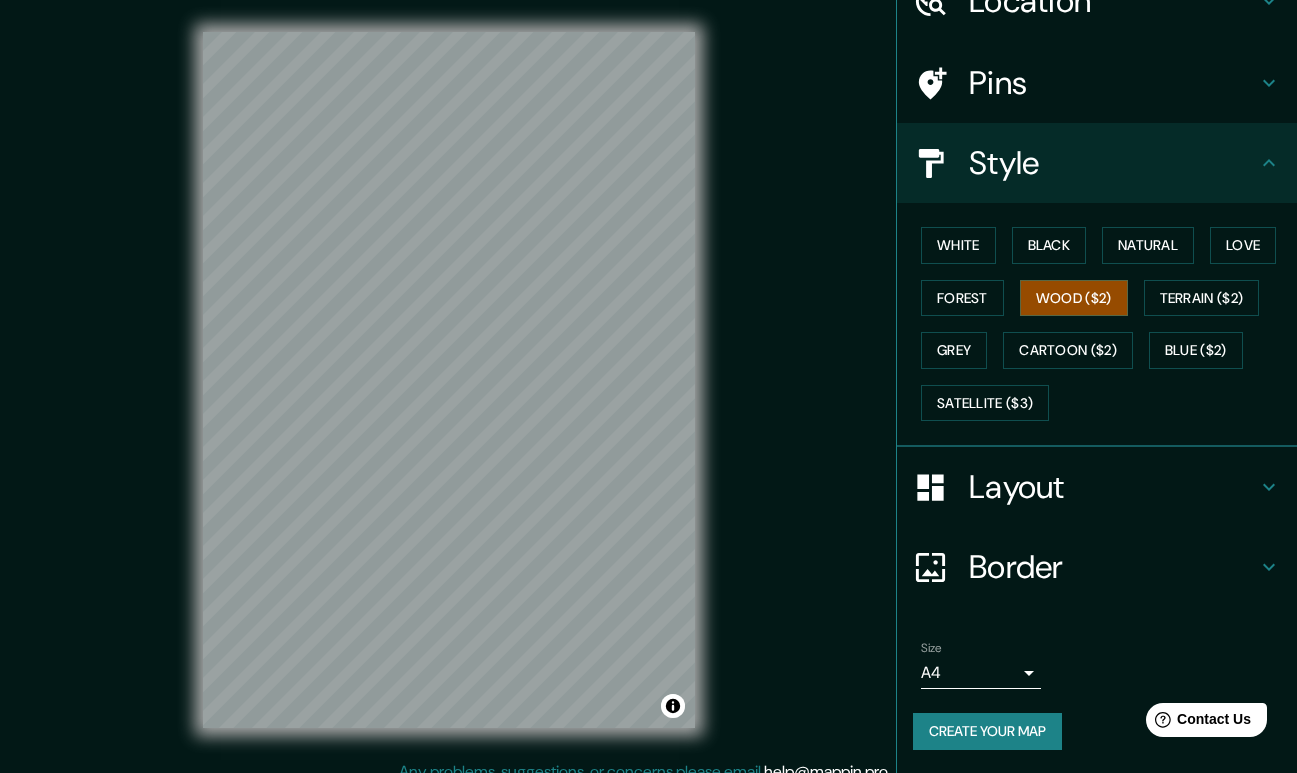 click on "Create your map" at bounding box center [987, 731] 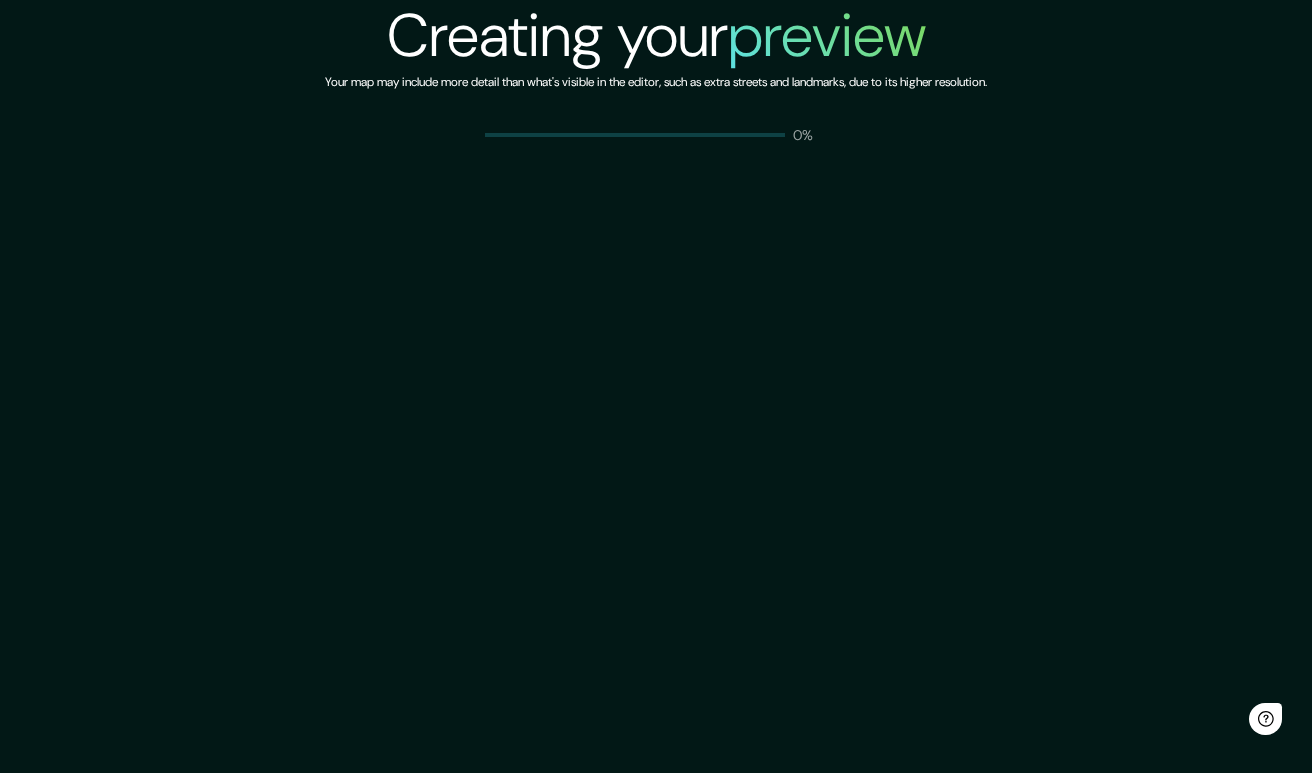 scroll, scrollTop: 0, scrollLeft: 0, axis: both 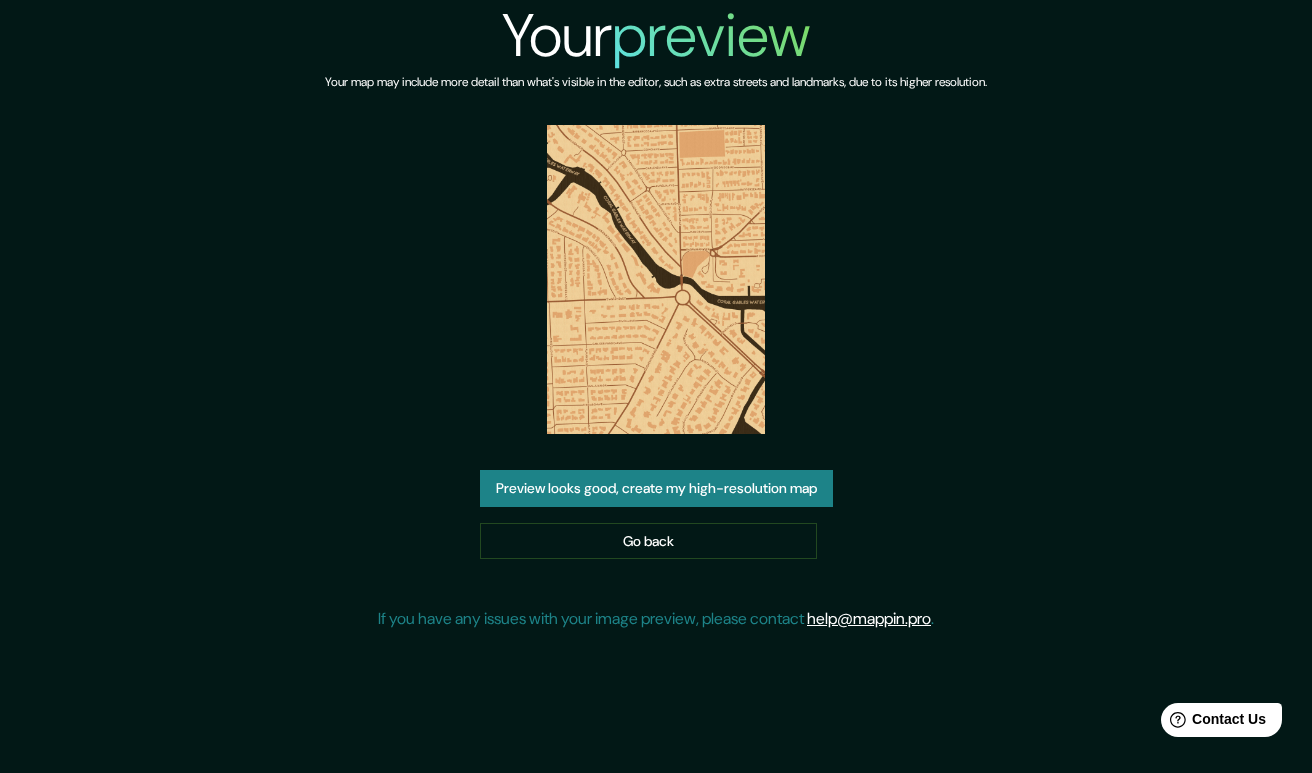 click on "Preview looks good, create my high-resolution map" at bounding box center (656, 488) 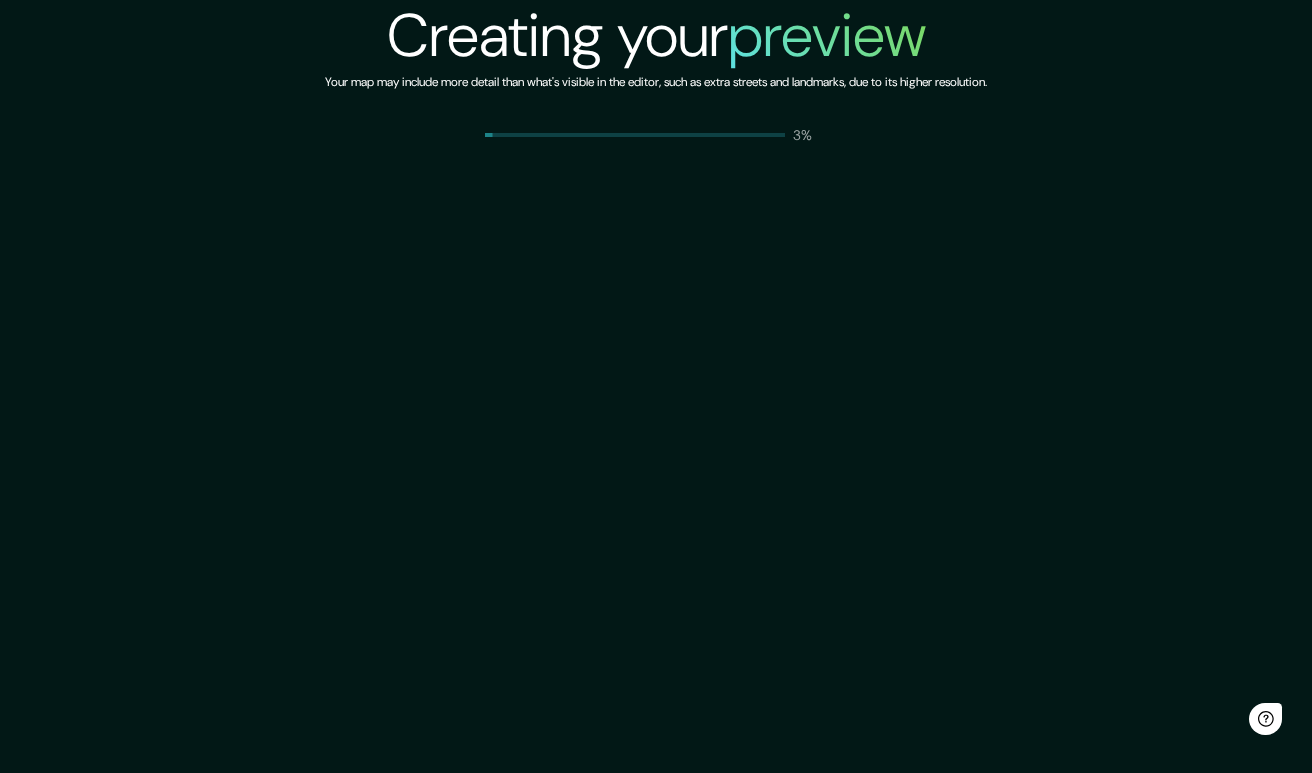 scroll, scrollTop: 0, scrollLeft: 0, axis: both 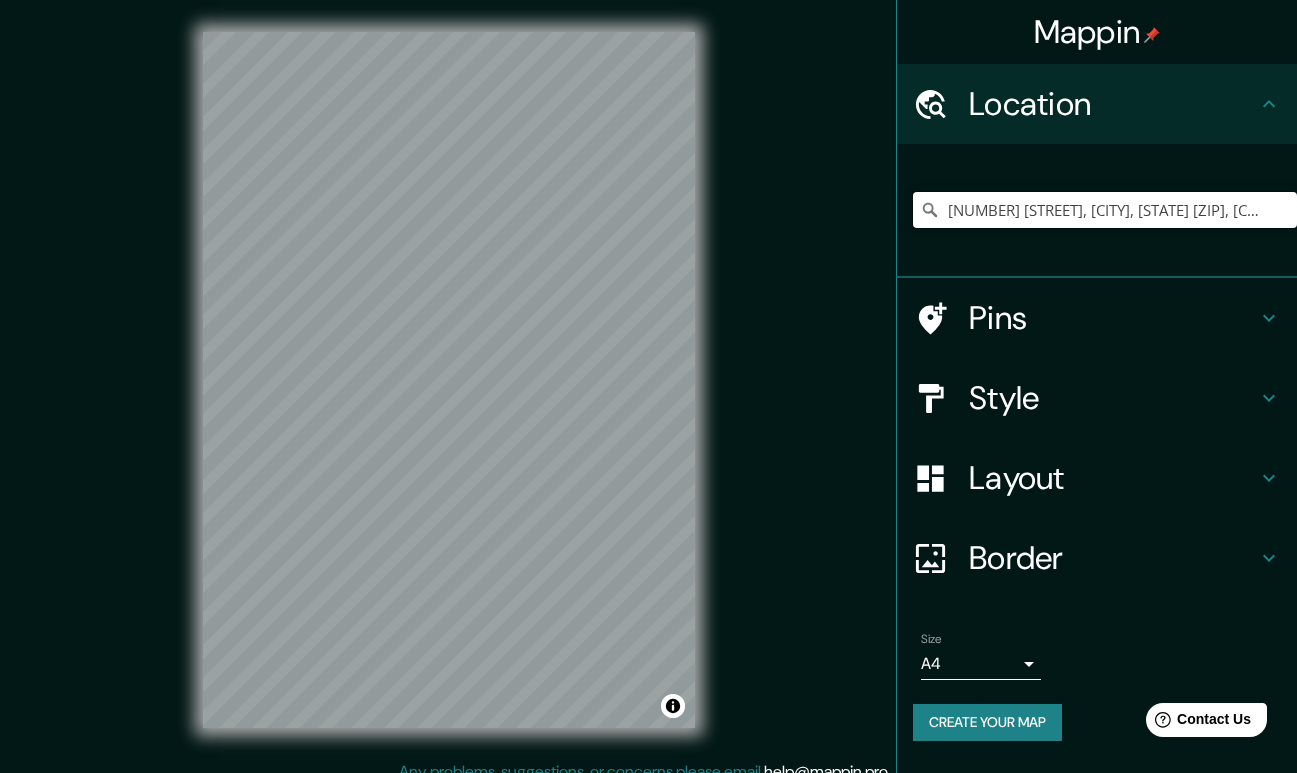 click on "[NUMBER] [STREET], [CITY], [STATE] [ZIP], [COUNTRY]" at bounding box center [1105, 210] 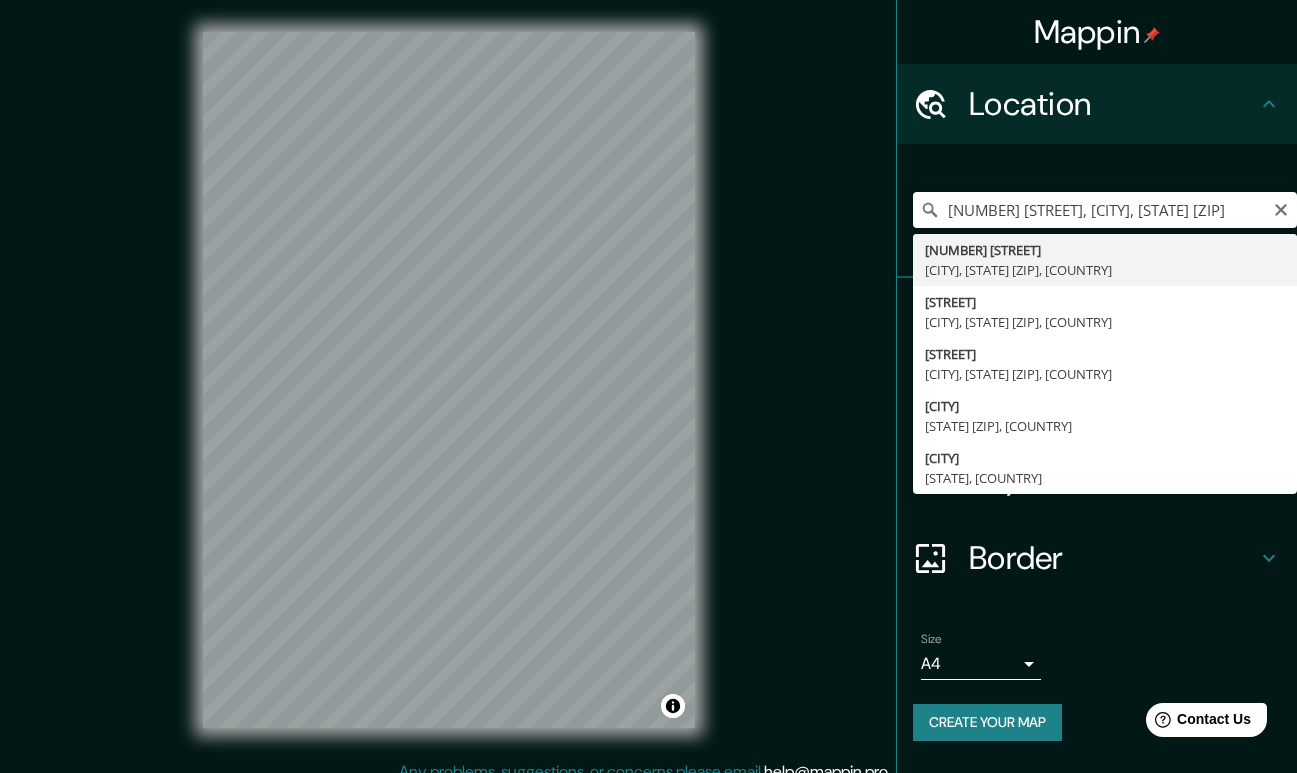 type on "[NUMBER] [STREET], [CITY], [STATE] [ZIP], [COUNTRY]" 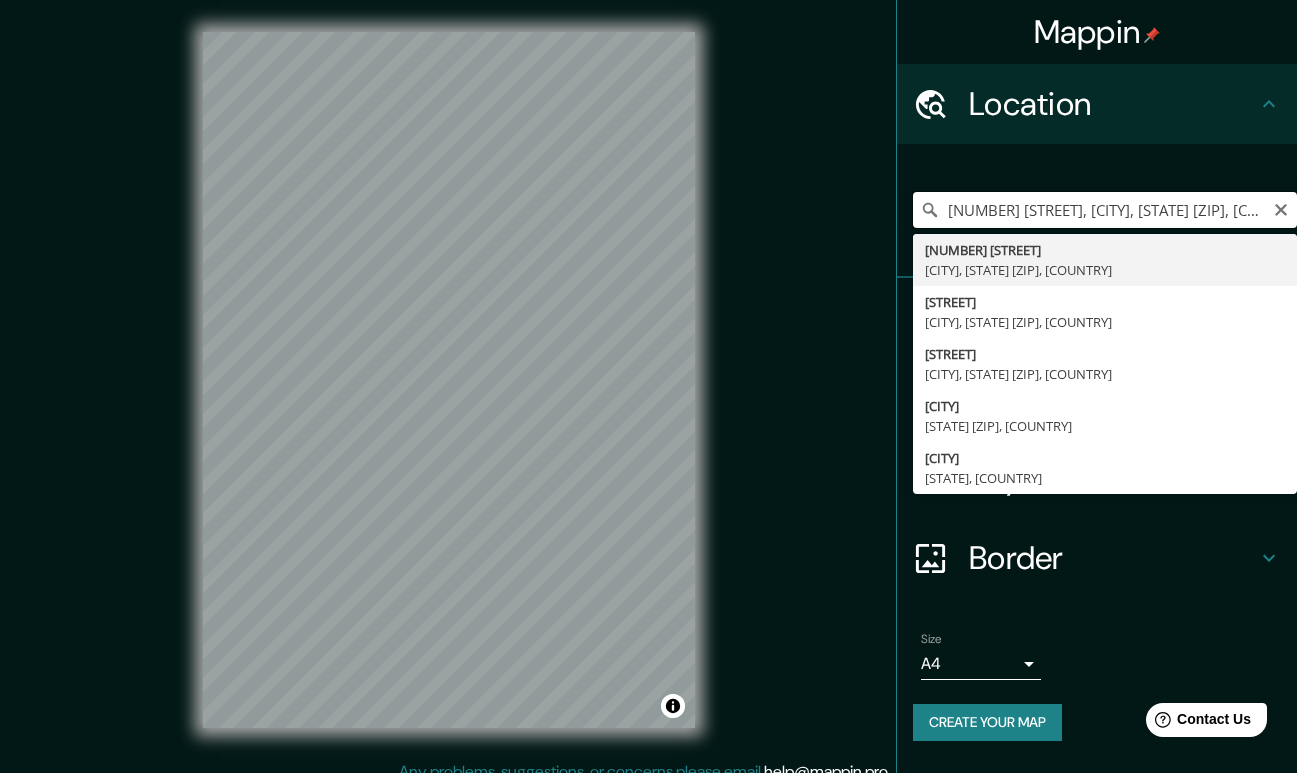 scroll, scrollTop: 0, scrollLeft: 0, axis: both 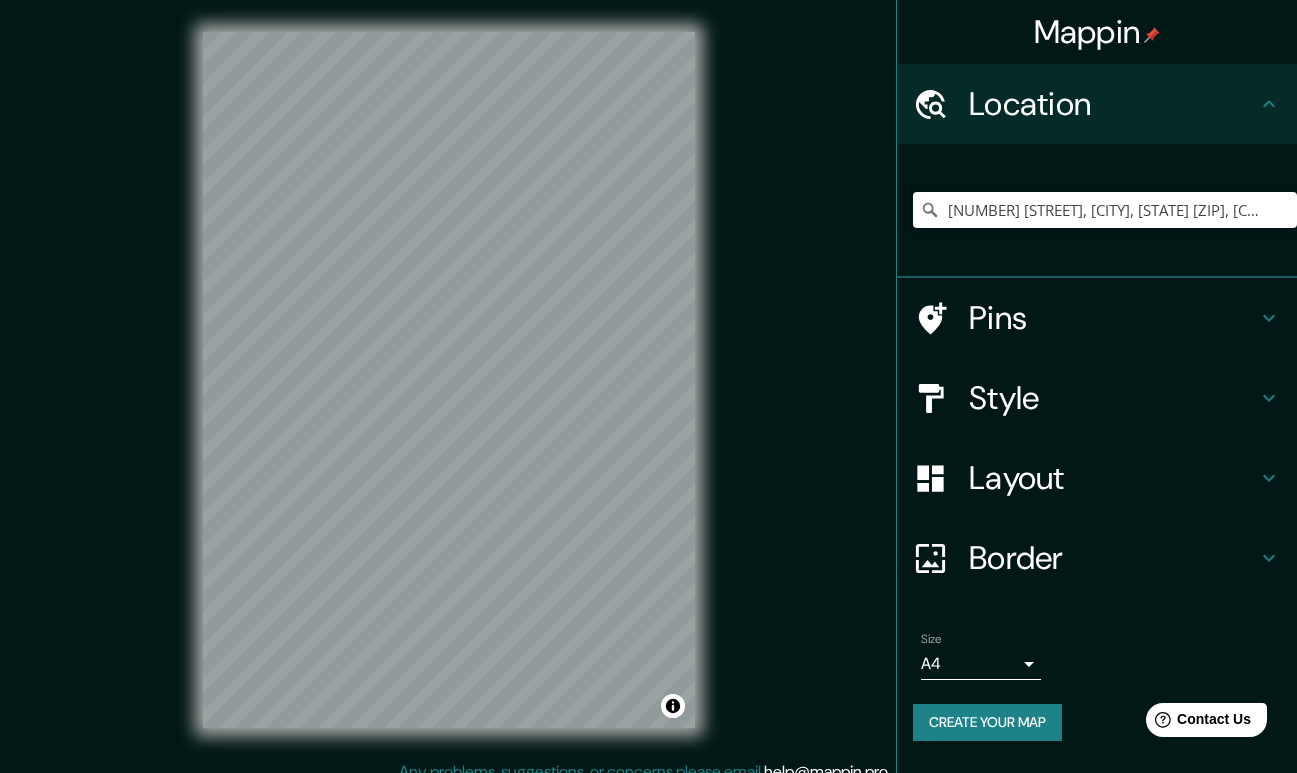 click on "Style" at bounding box center (1113, 398) 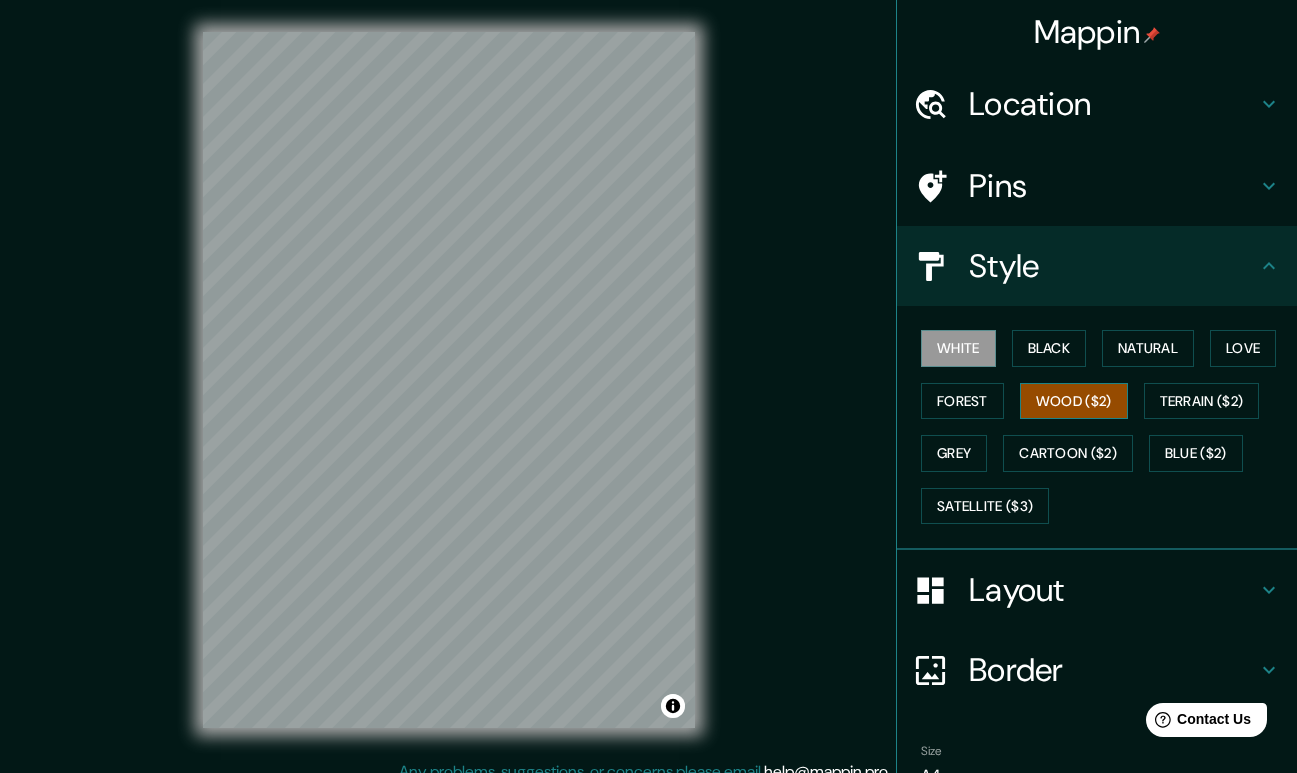 click on "Wood ($2)" at bounding box center (1074, 401) 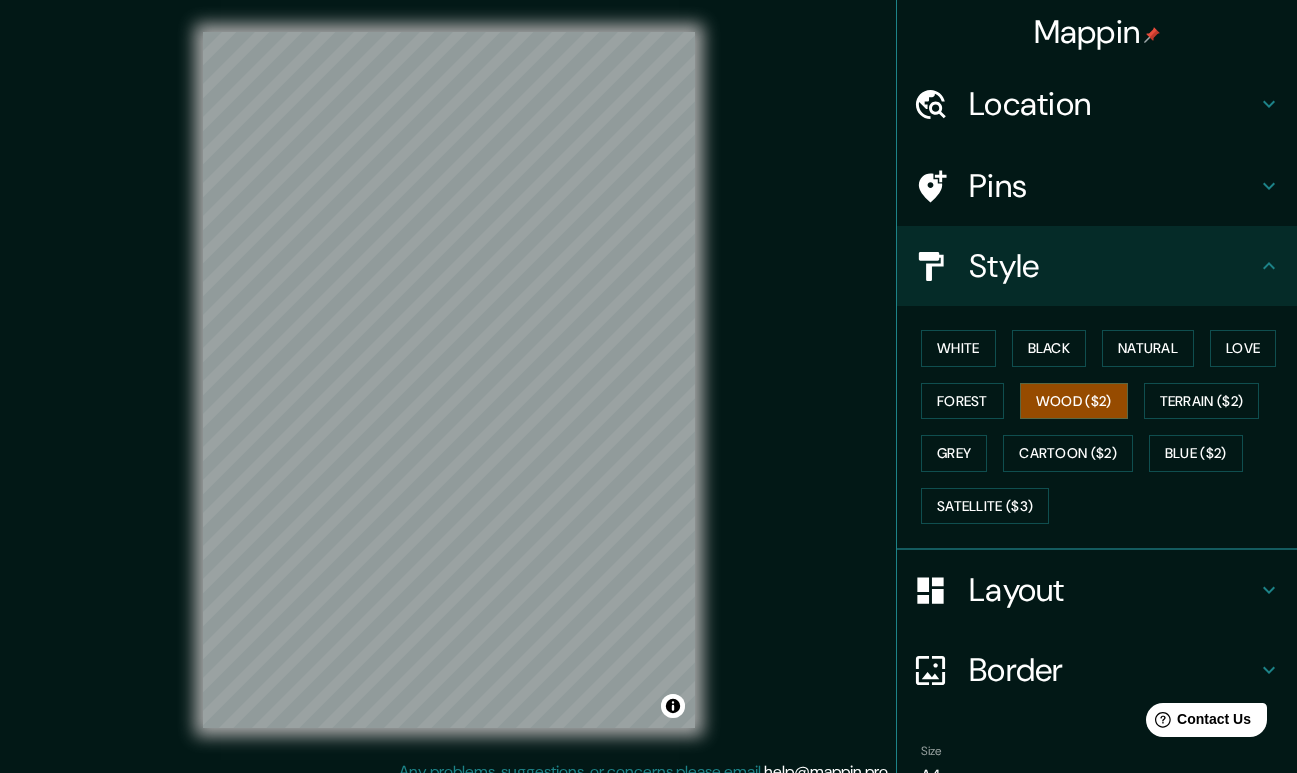 click on "White Black Natural Love Forest Wood ($2) Terrain ($2) Grey Cartoon ($2) Blue ($2) Satellite ($3)" at bounding box center [1105, 427] 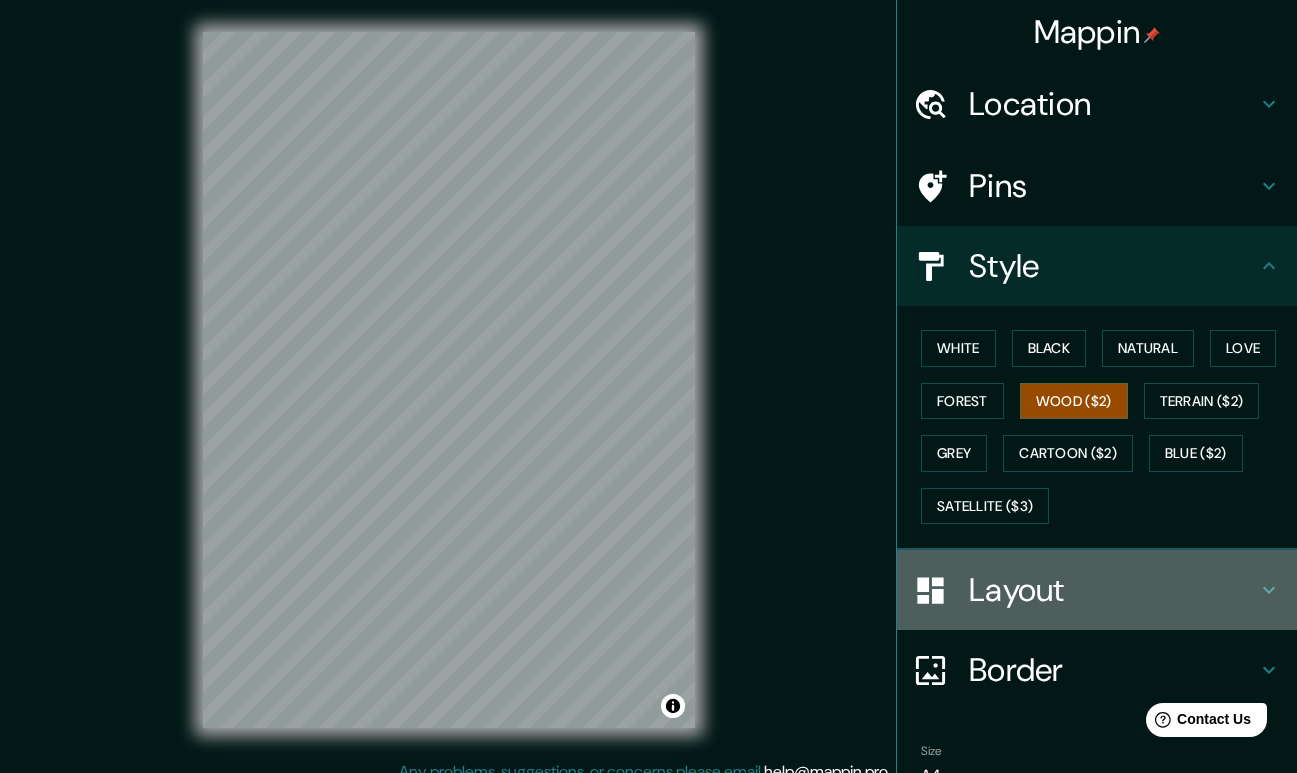 click on "Layout" at bounding box center (1113, 590) 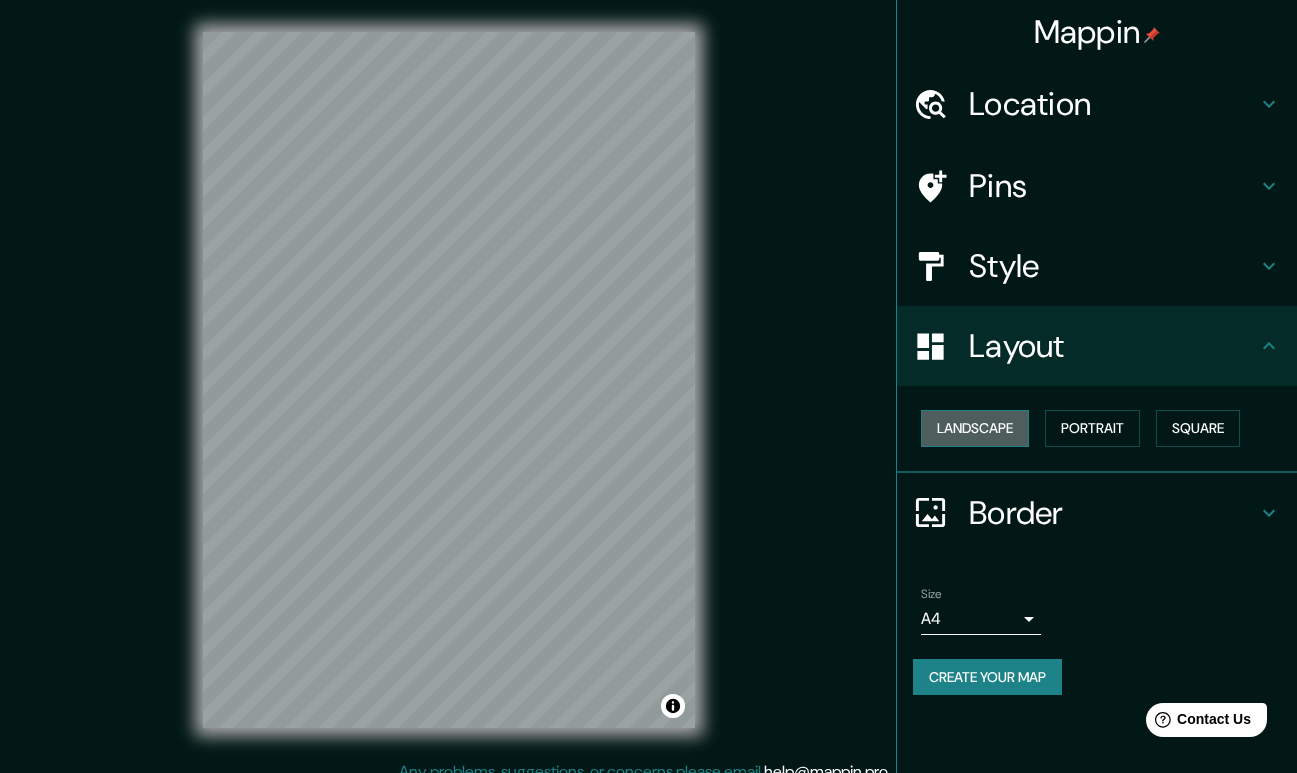 click on "Landscape" at bounding box center (975, 428) 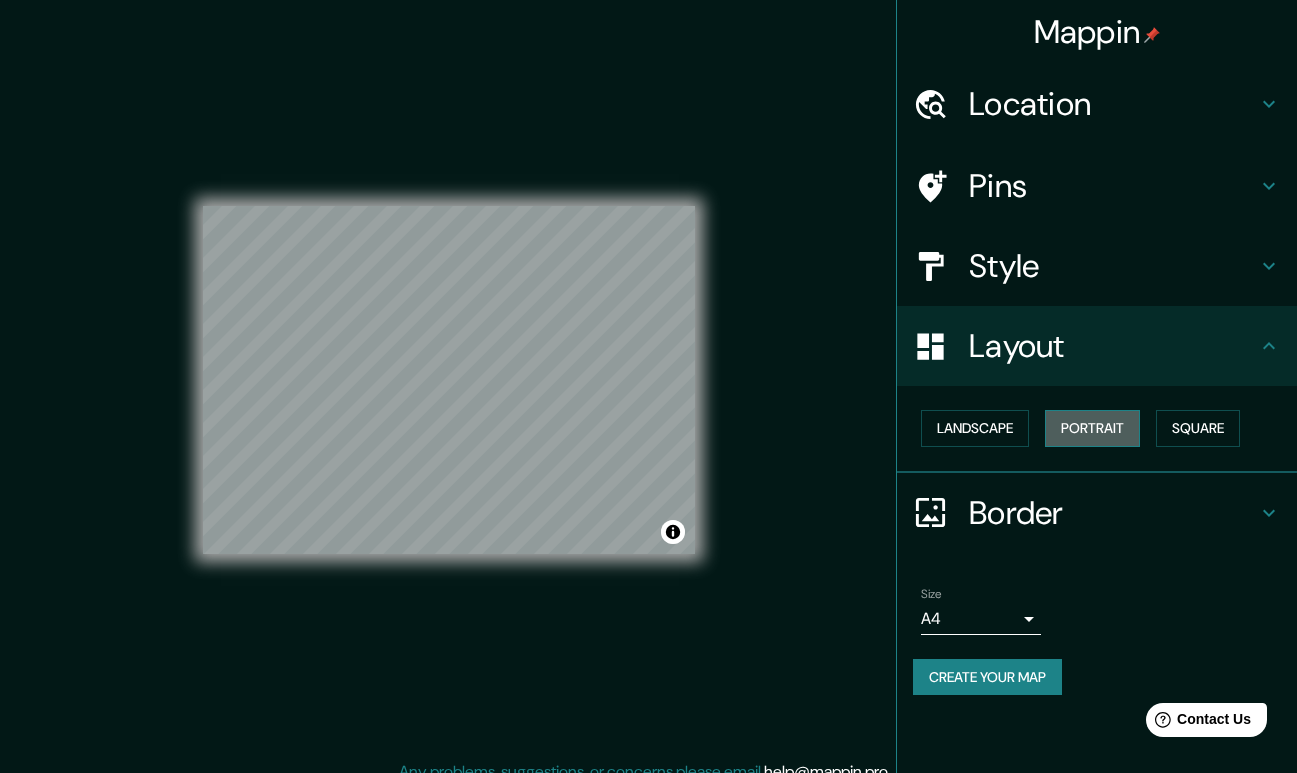 click on "Portrait" at bounding box center (1092, 428) 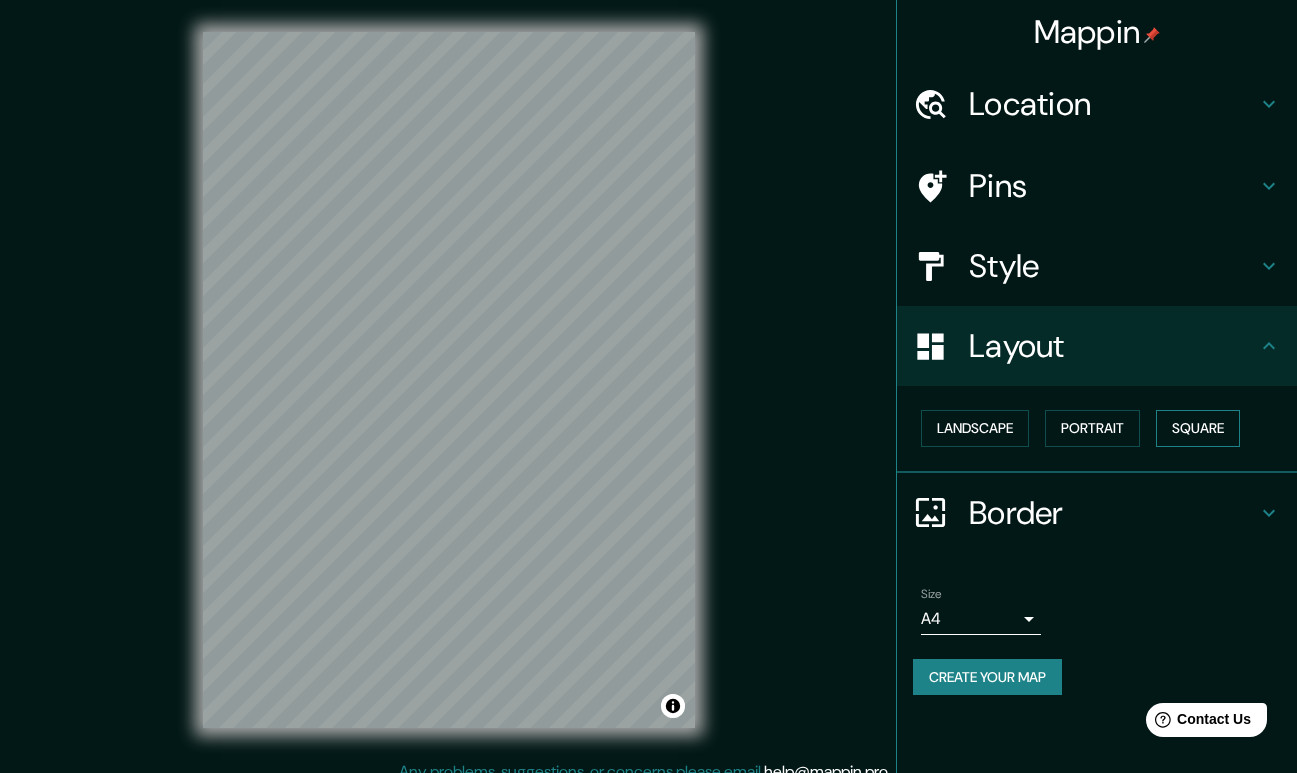 click on "Square" at bounding box center [1198, 428] 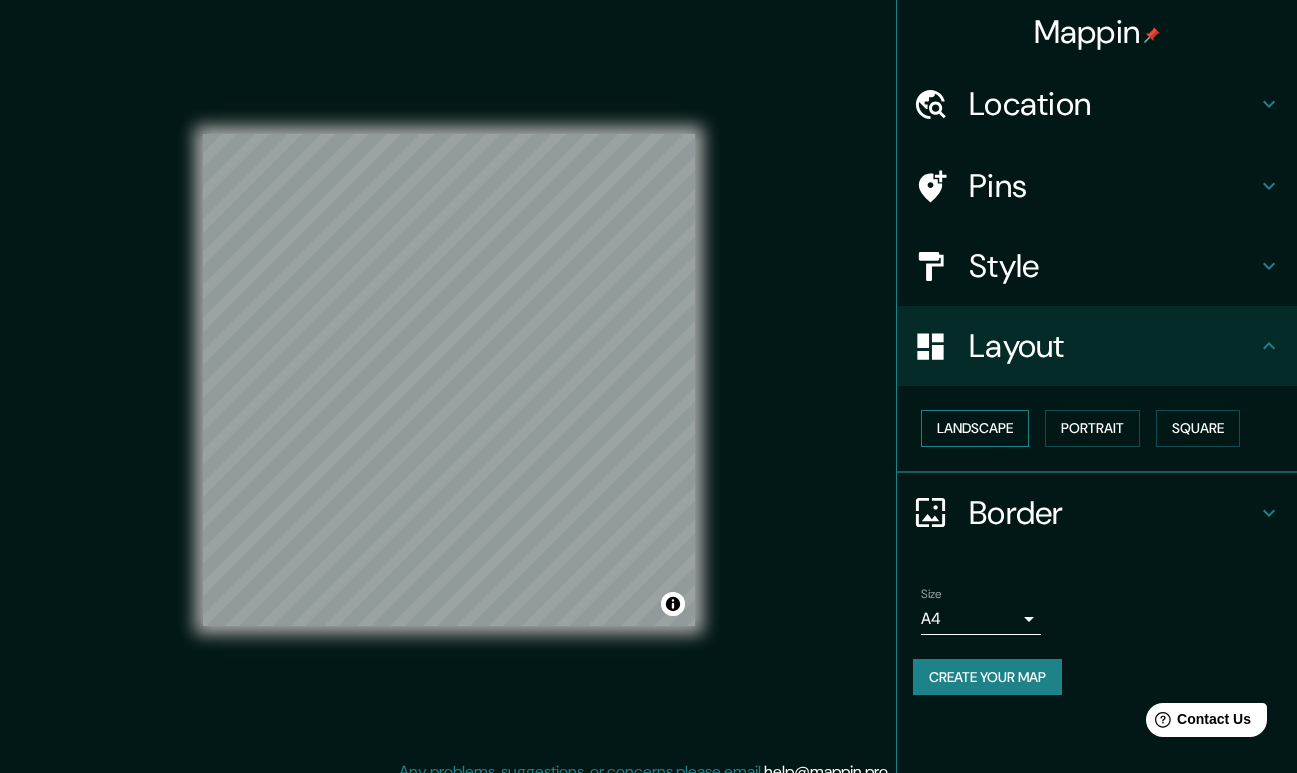 click on "Landscape" at bounding box center [975, 428] 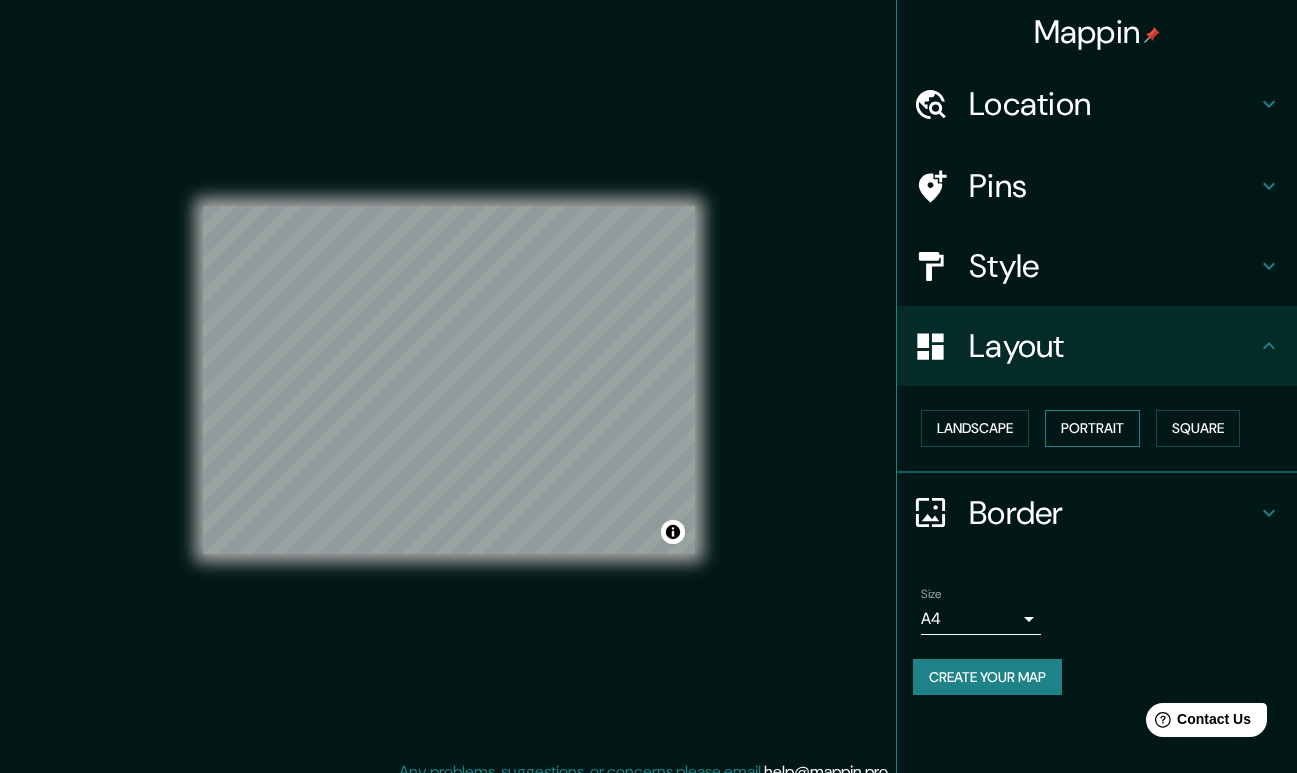 click on "Portrait" at bounding box center [1092, 428] 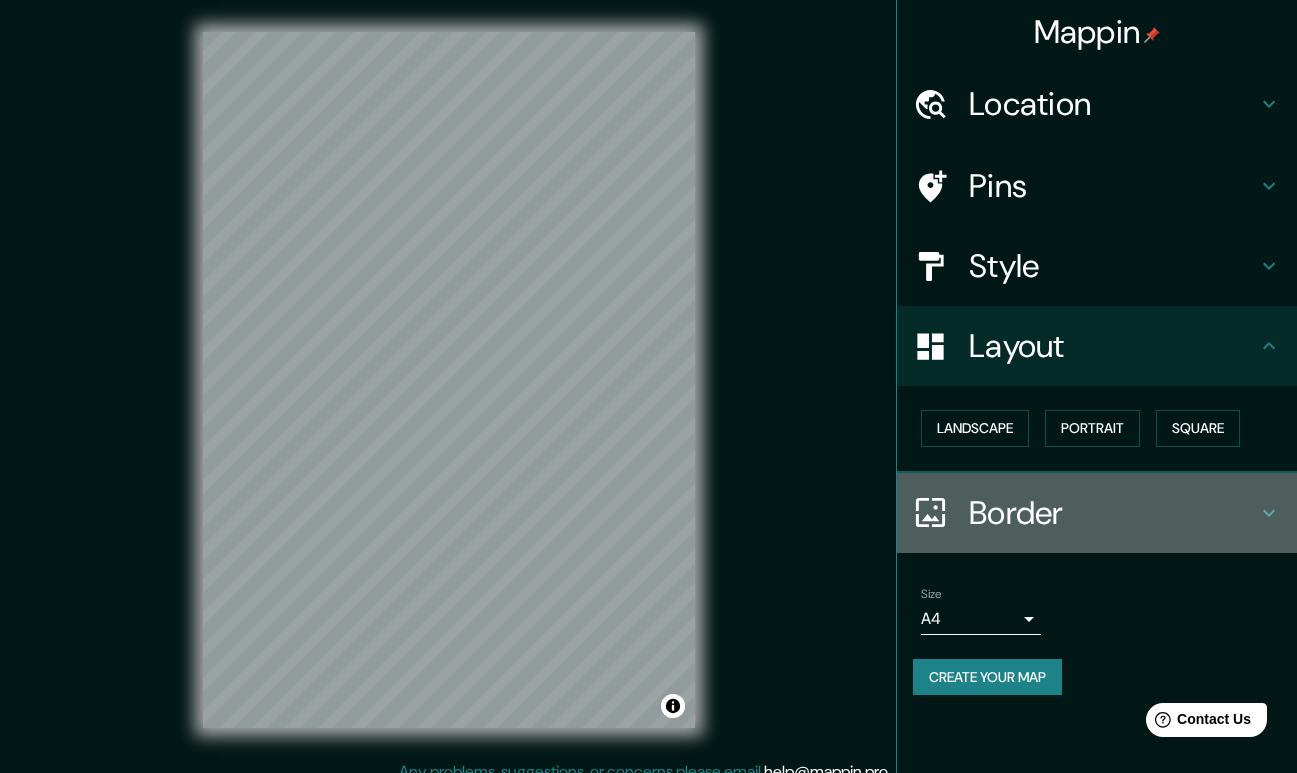 click on "Border" at bounding box center [1113, 513] 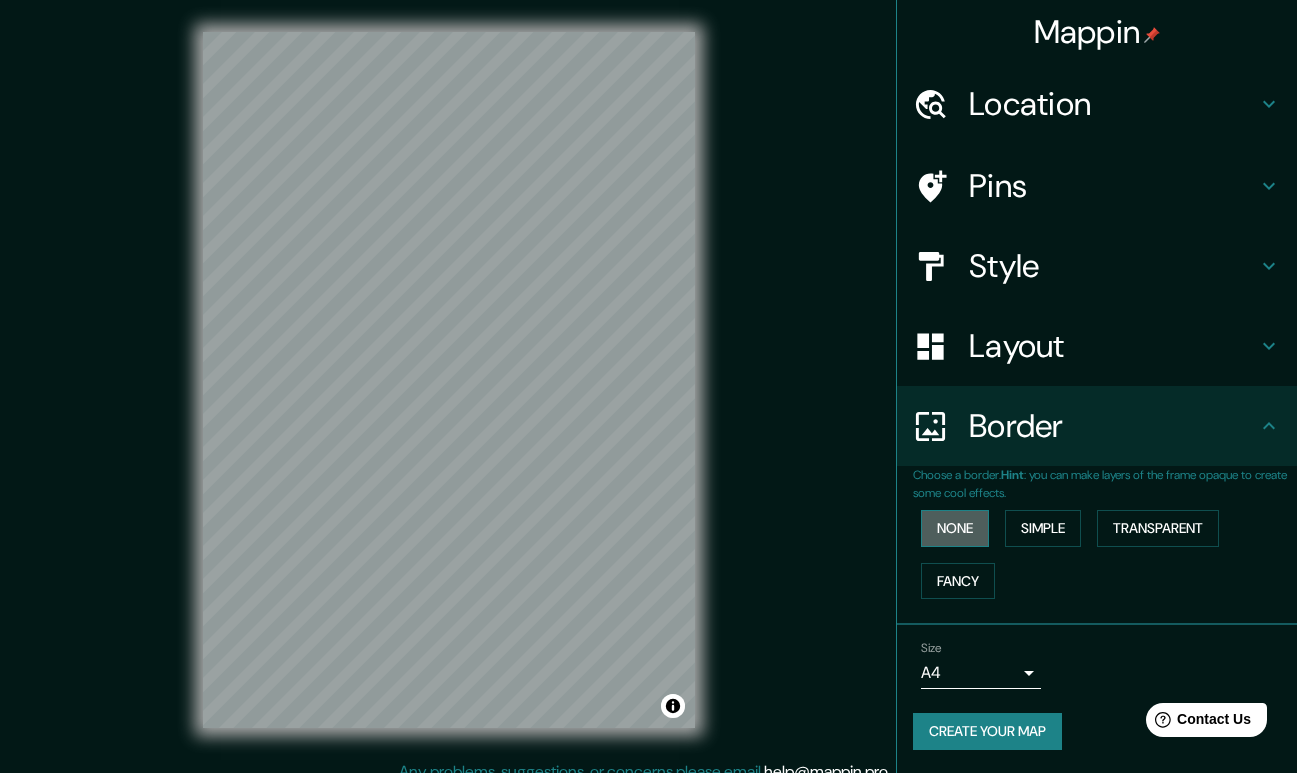 click on "None" at bounding box center [955, 528] 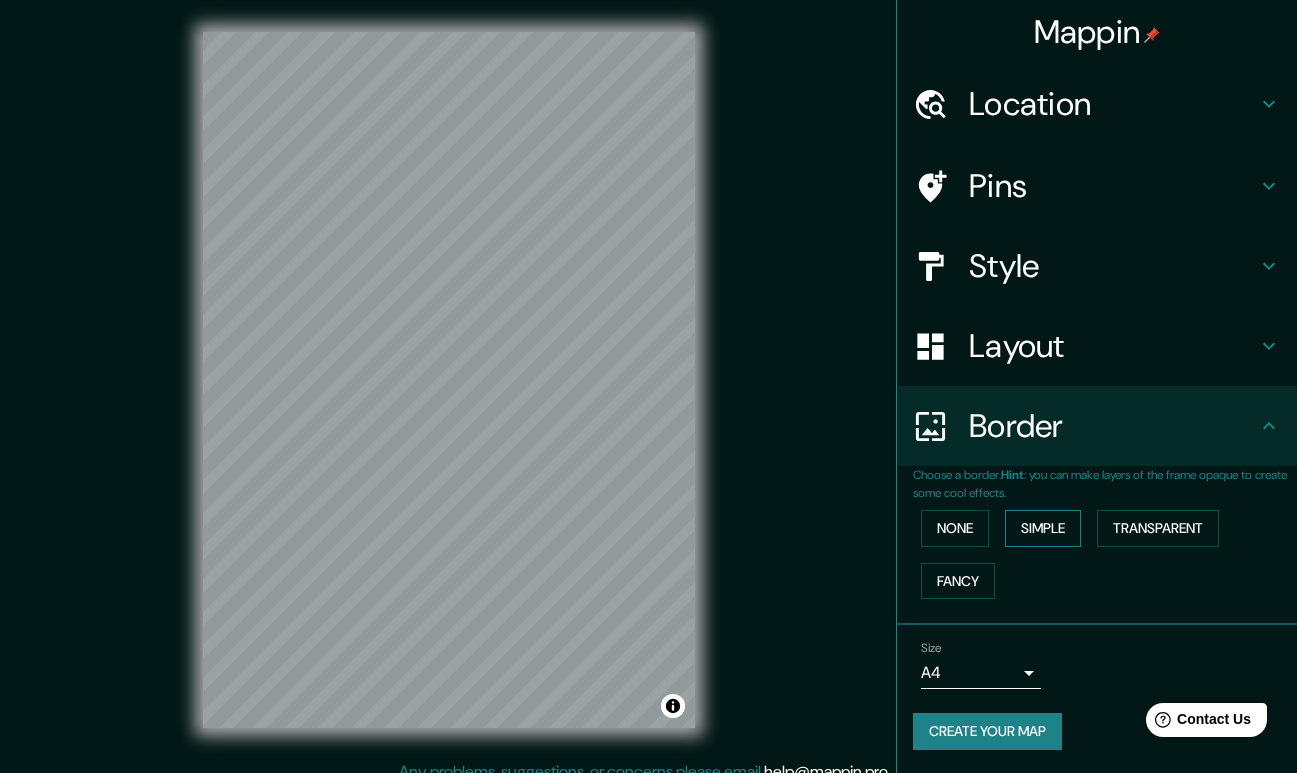 click on "Simple" at bounding box center [1043, 528] 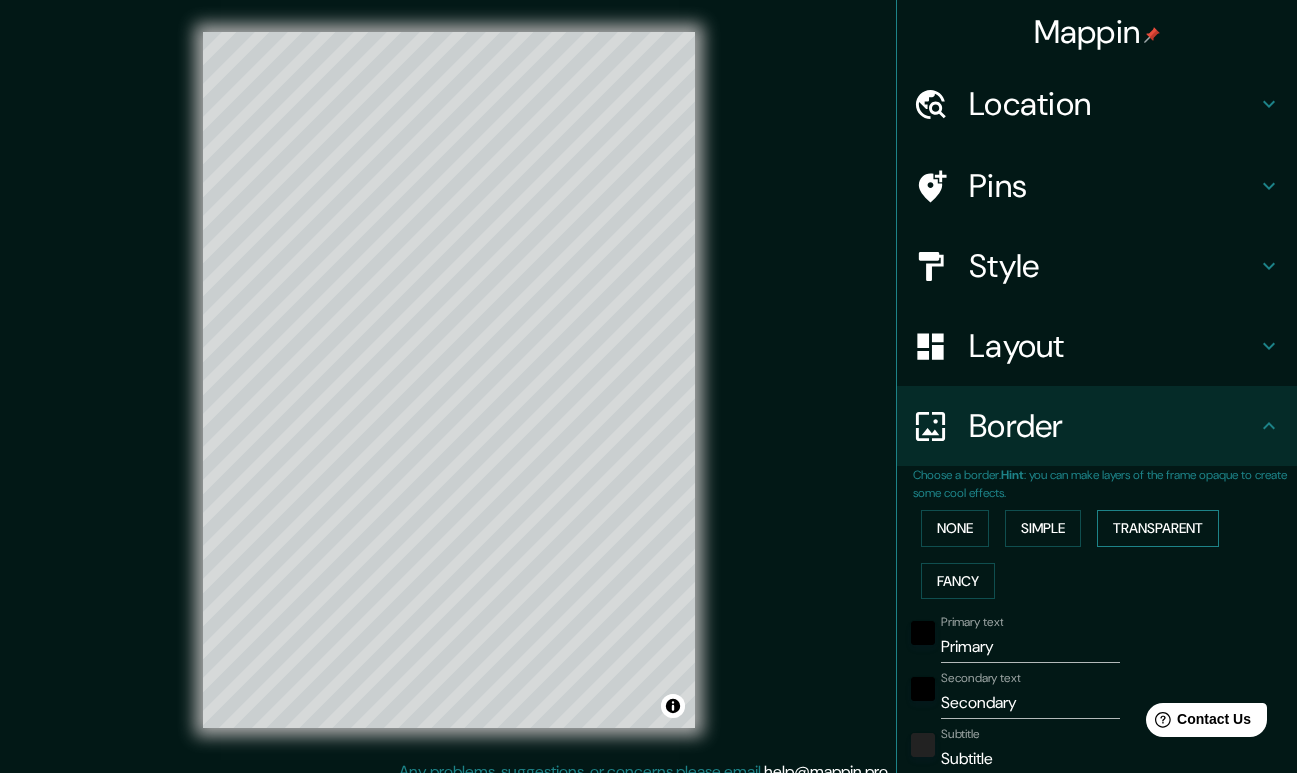 click on "Transparent" at bounding box center (1158, 528) 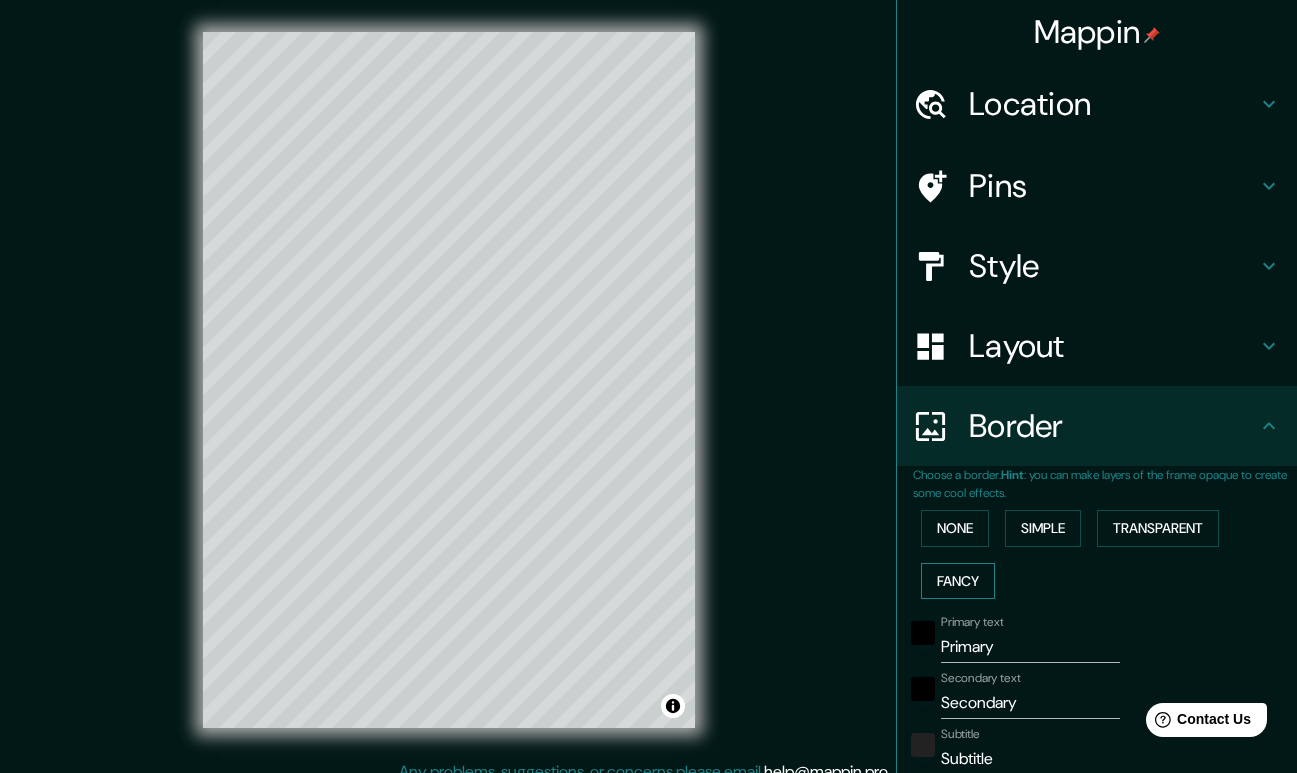 click on "Fancy" at bounding box center (958, 581) 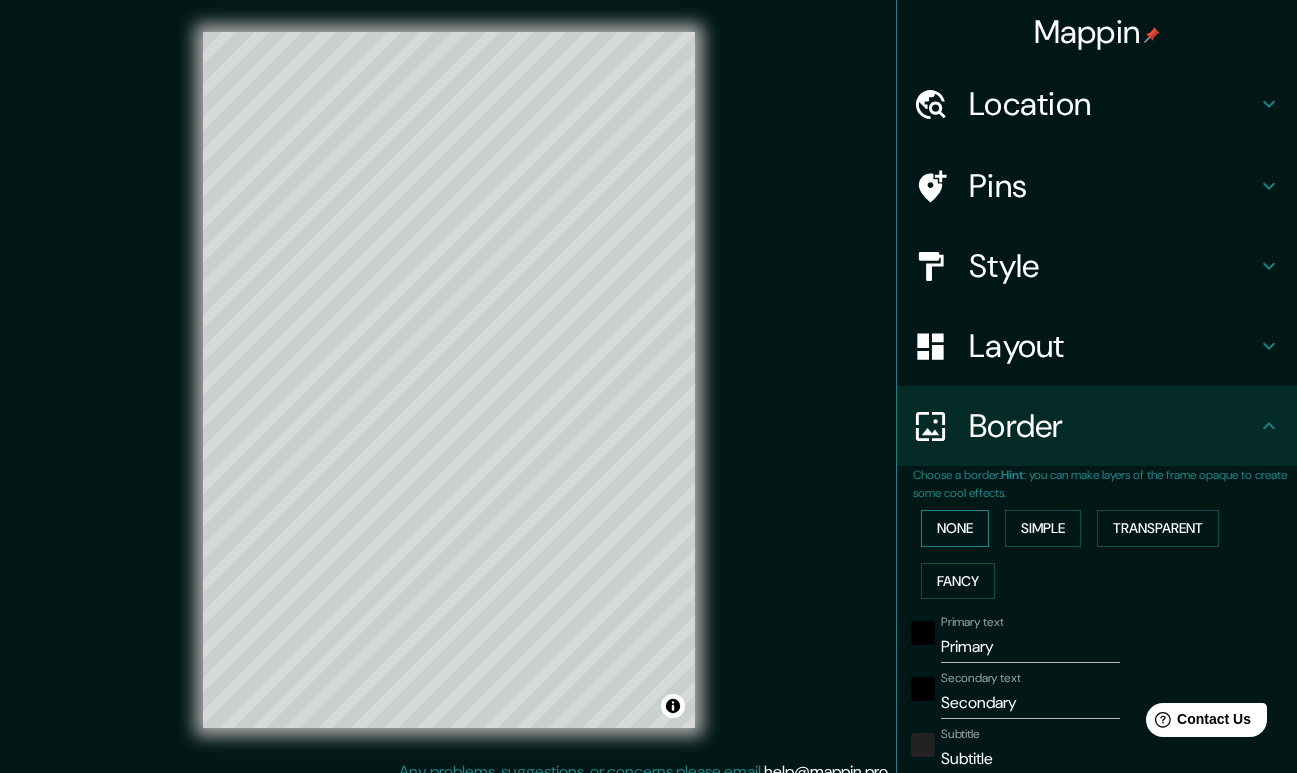 click on "None" at bounding box center [955, 528] 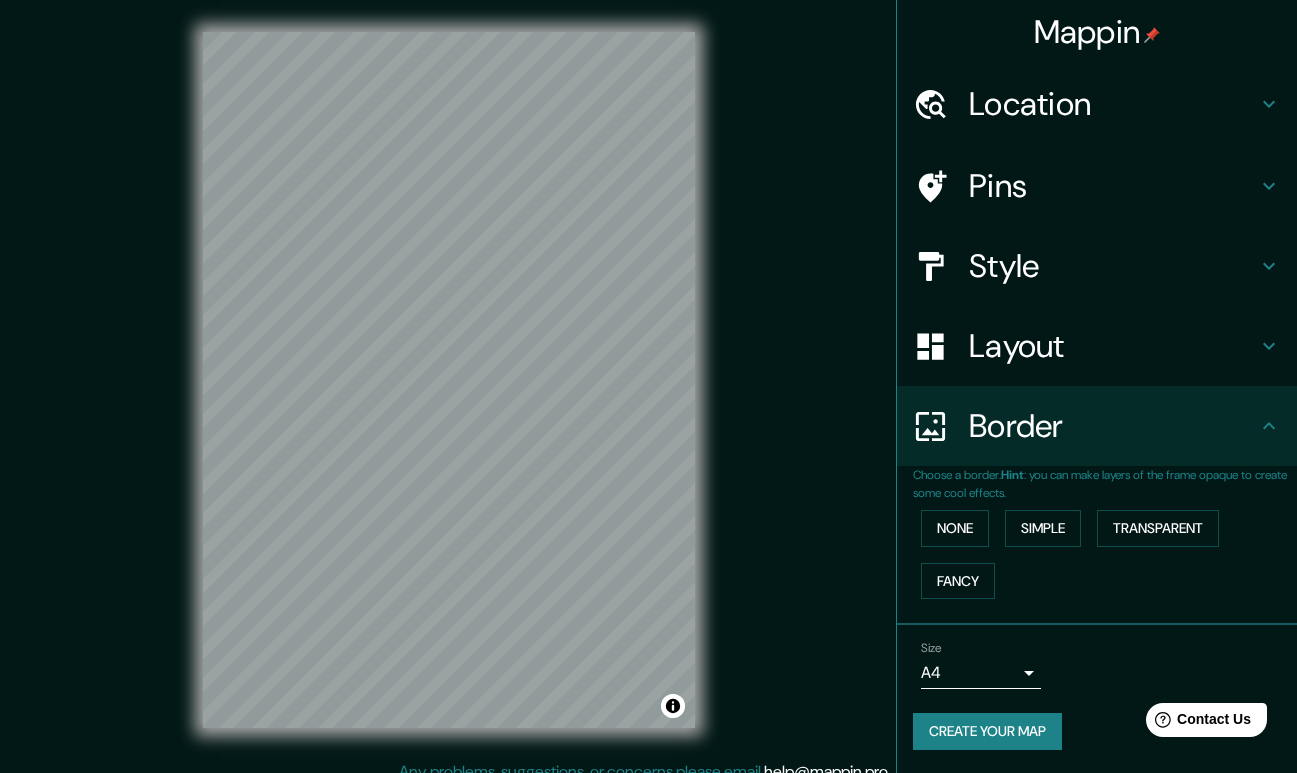 click on "None Simple Transparent Fancy" at bounding box center (1105, 554) 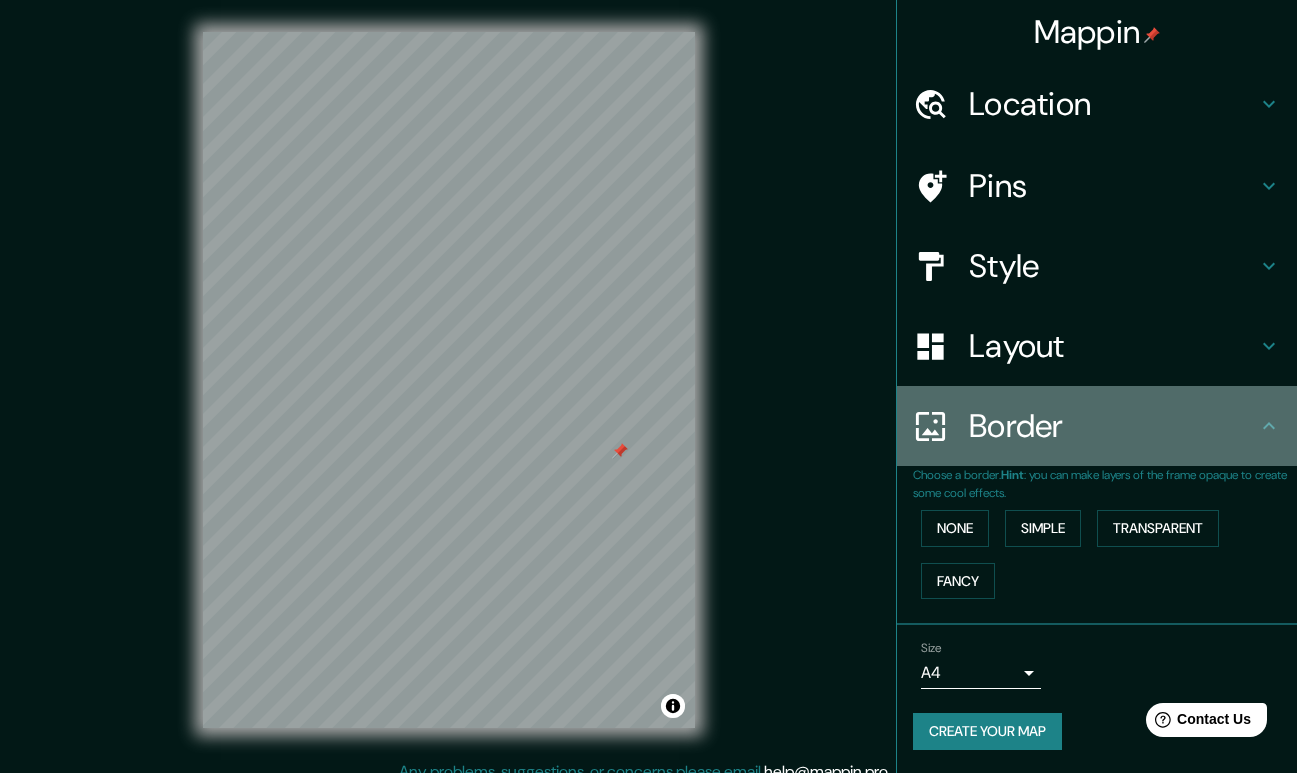 click on "Border" at bounding box center [1113, 426] 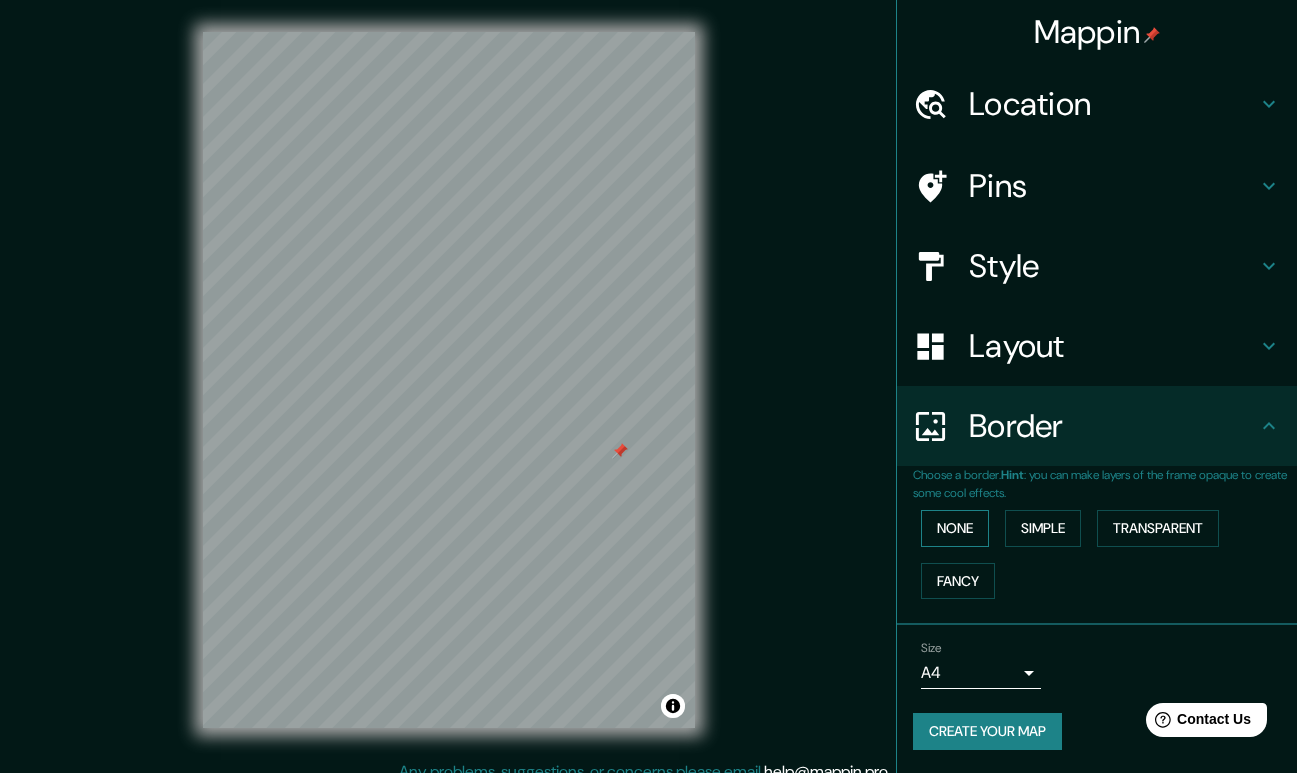 click on "None" at bounding box center (955, 528) 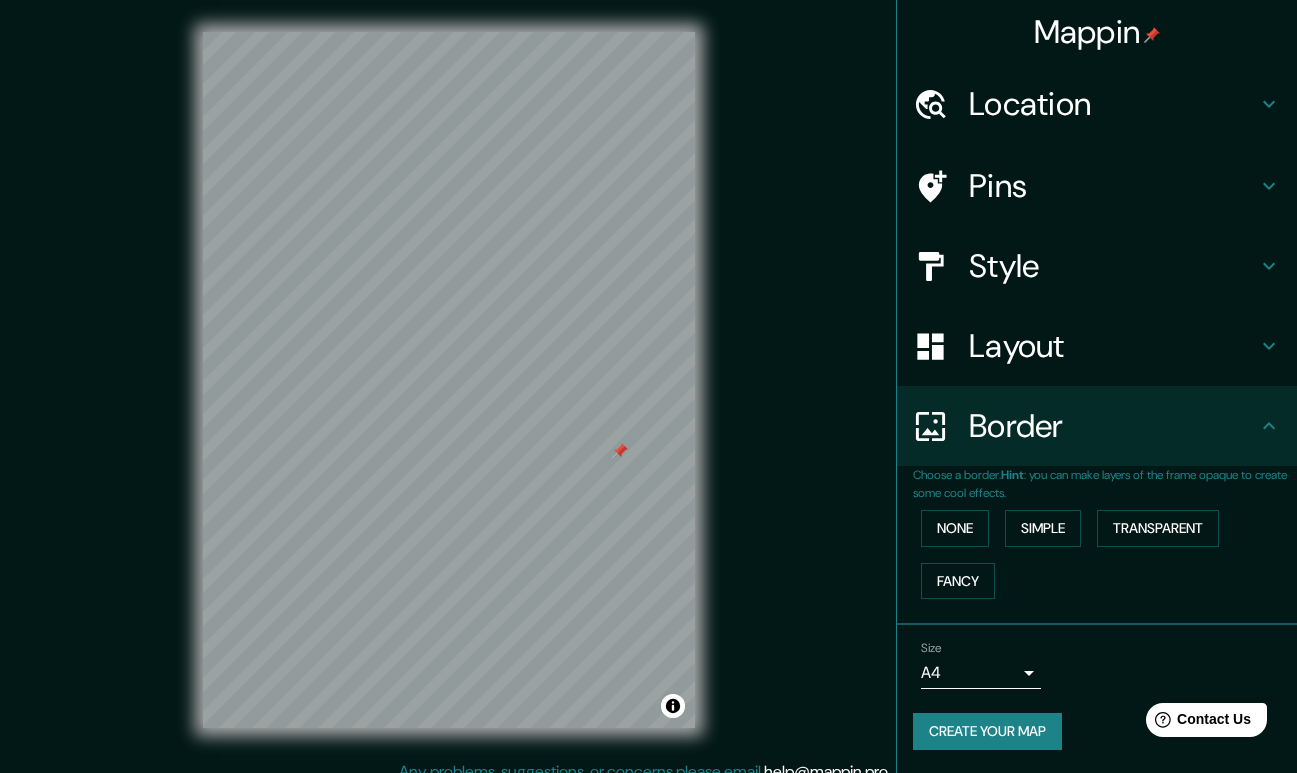 click on "Border" at bounding box center [1113, 426] 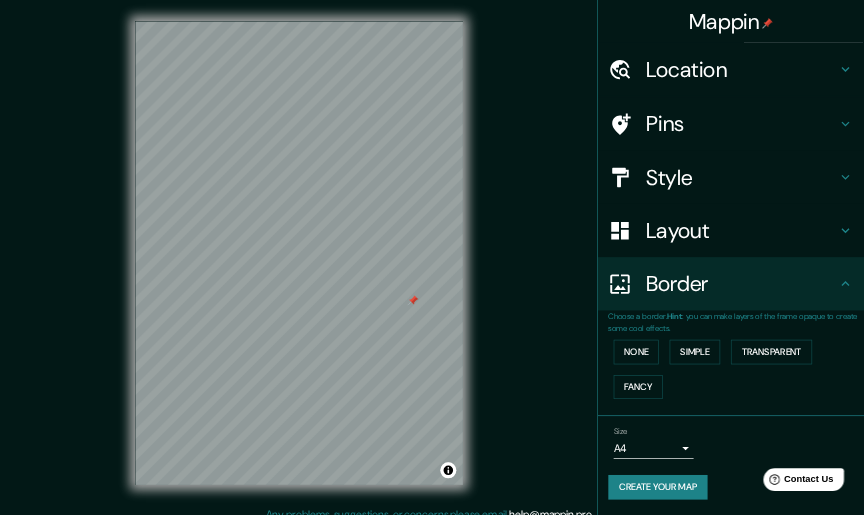 scroll, scrollTop: 0, scrollLeft: 0, axis: both 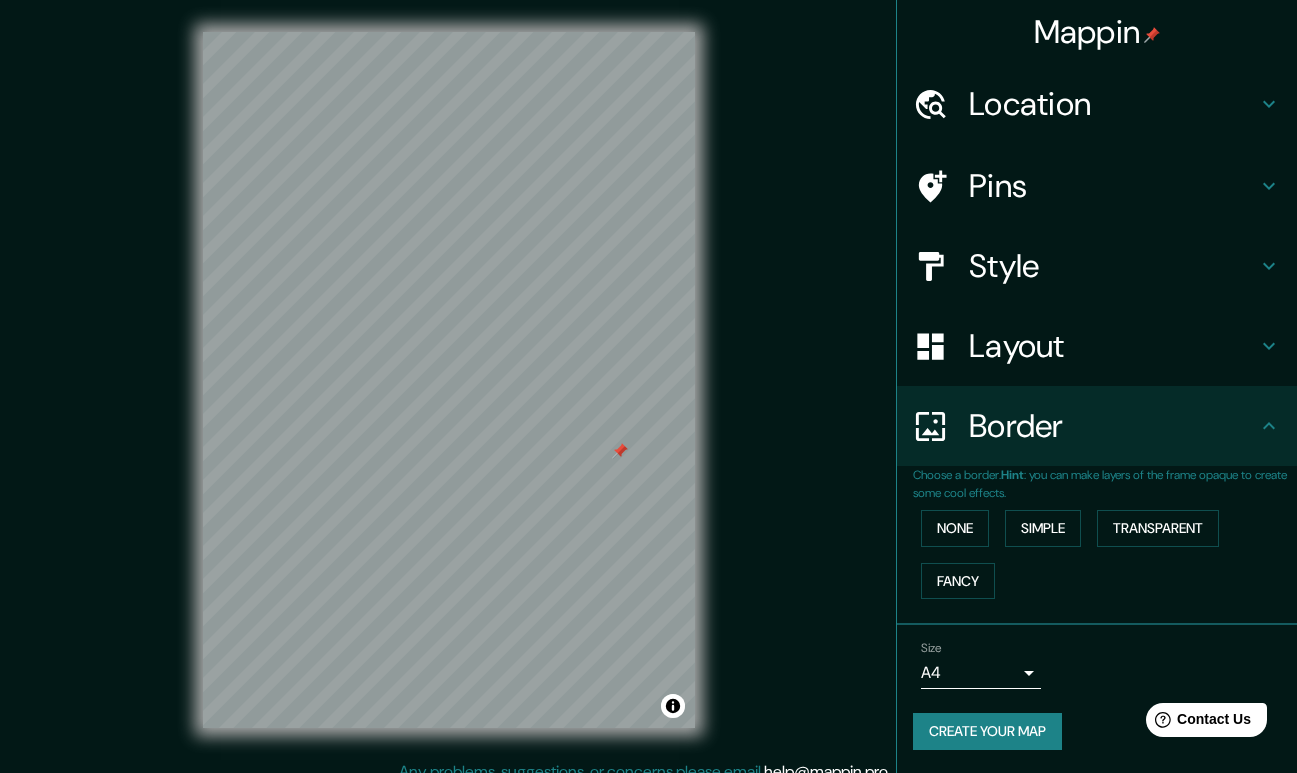 click on "Pins" at bounding box center [1113, 186] 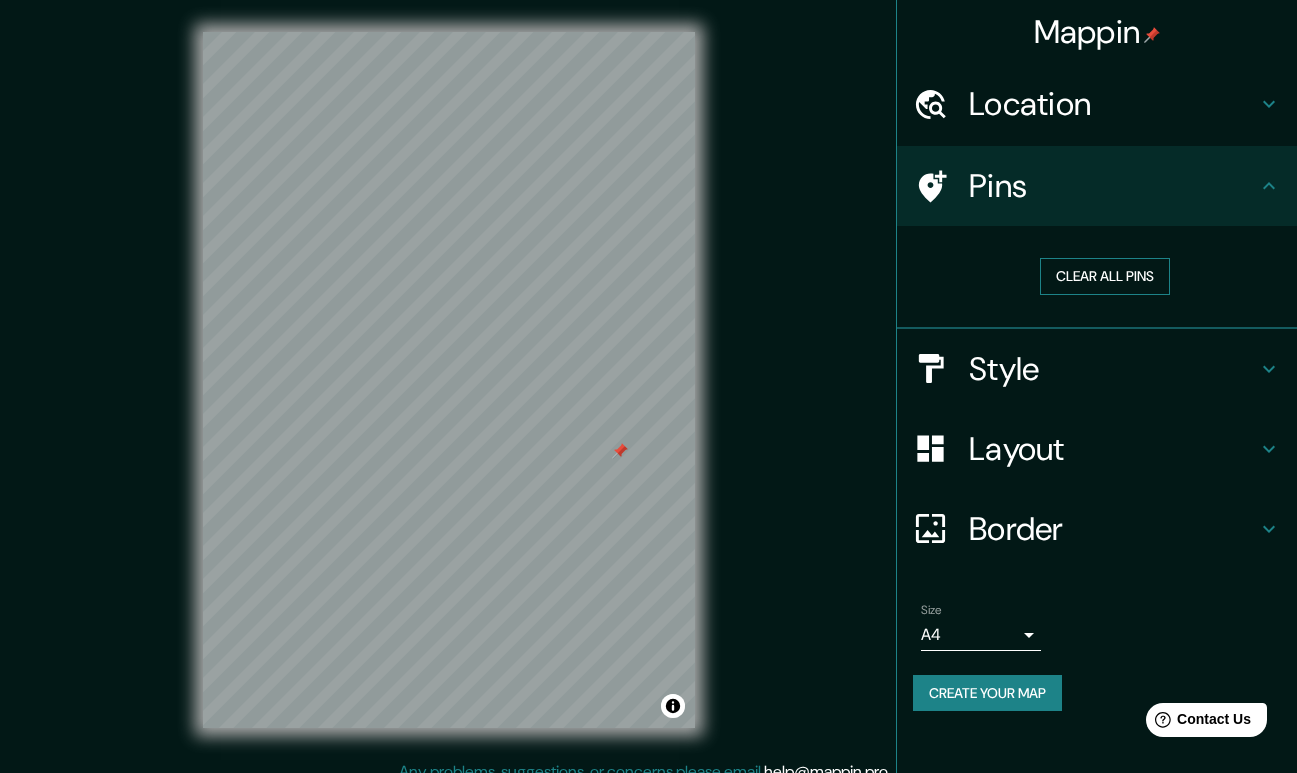 click on "Clear all pins" at bounding box center (1105, 276) 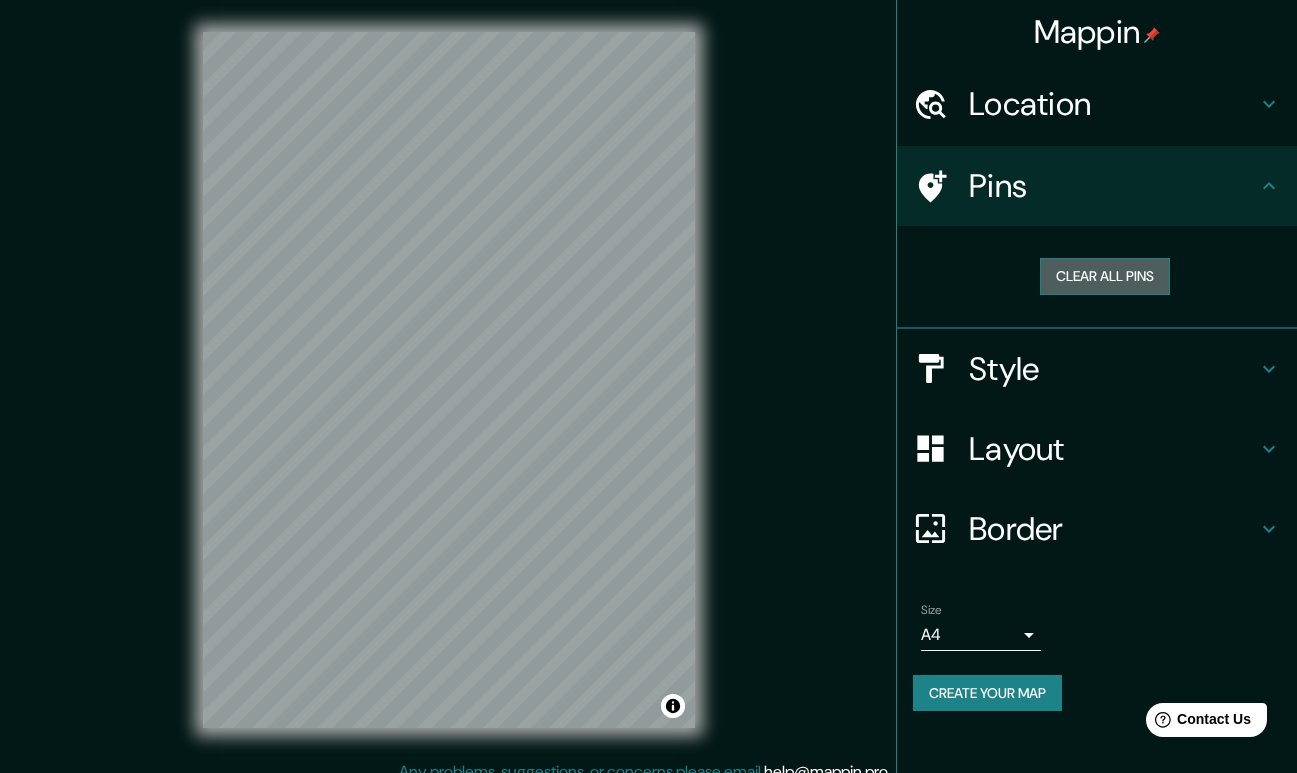 click on "Clear all pins" at bounding box center (1105, 276) 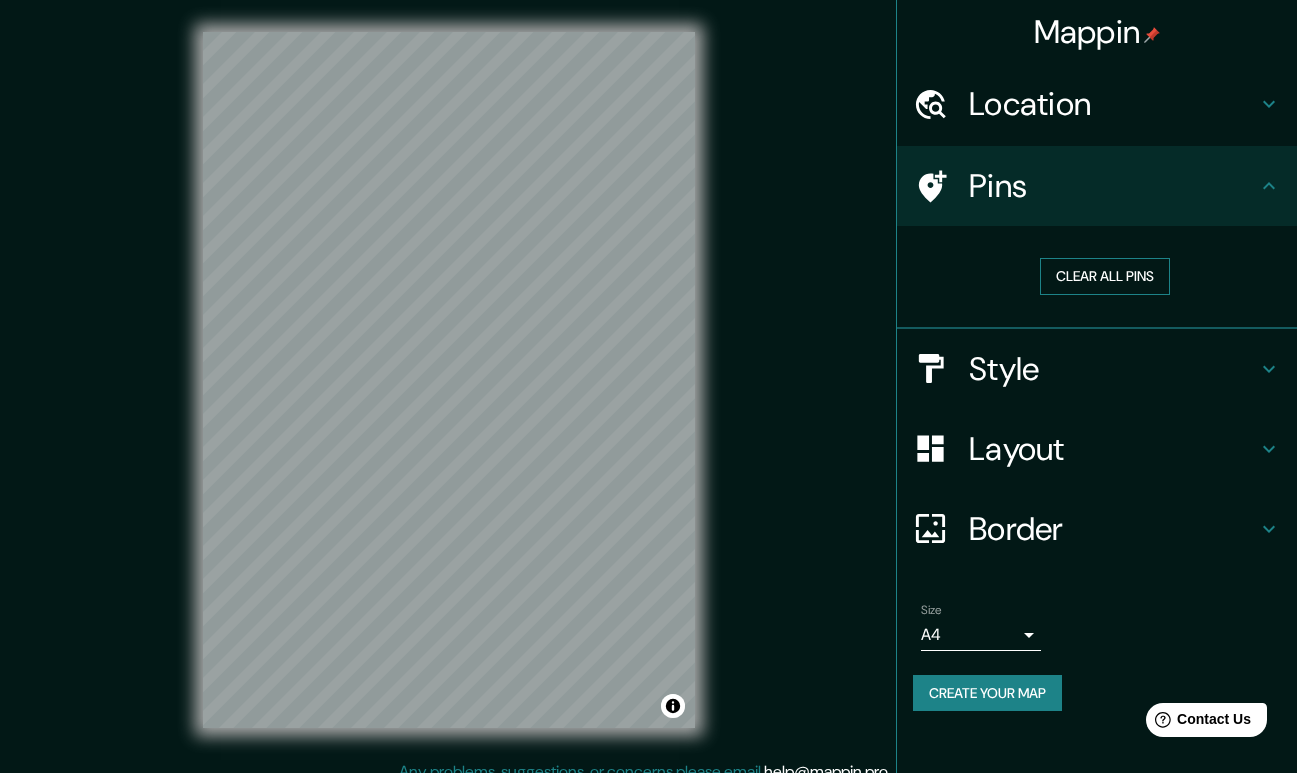 click on "Clear all pins" at bounding box center (1105, 276) 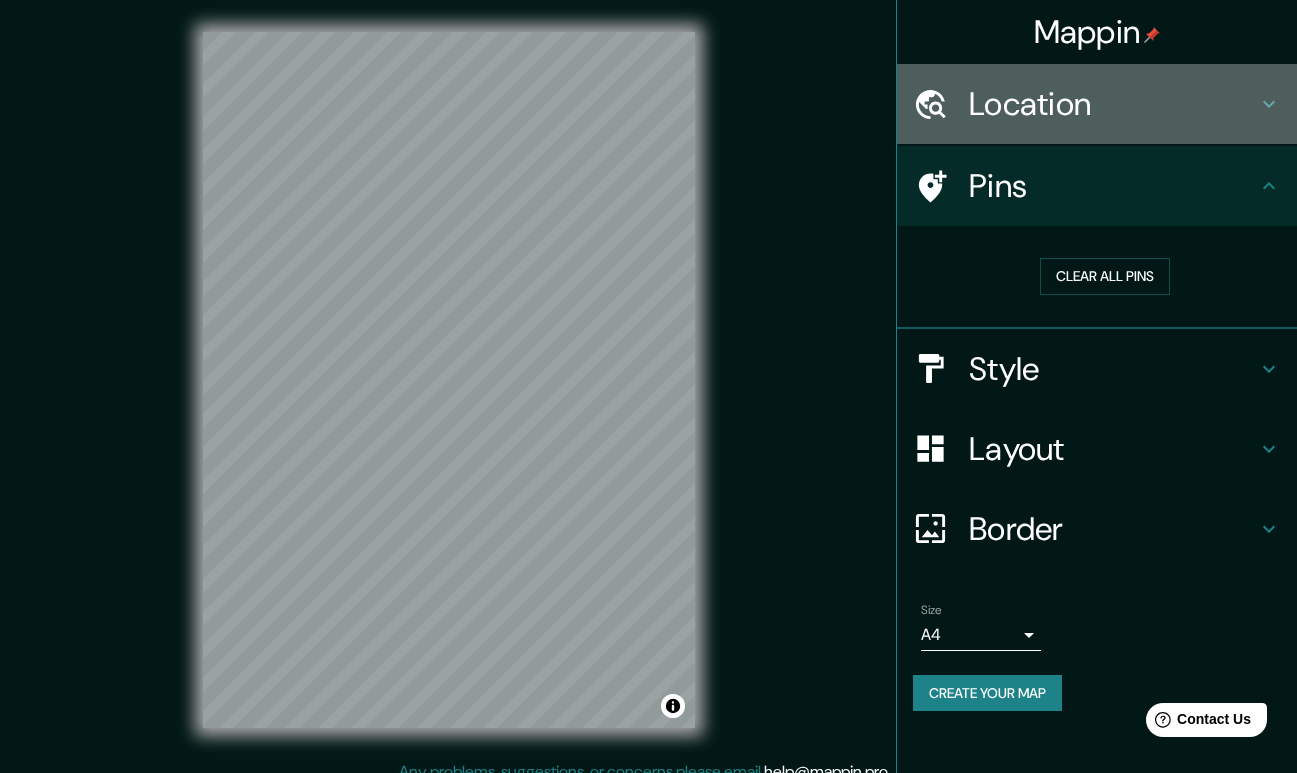 click on "Location" at bounding box center (1113, 104) 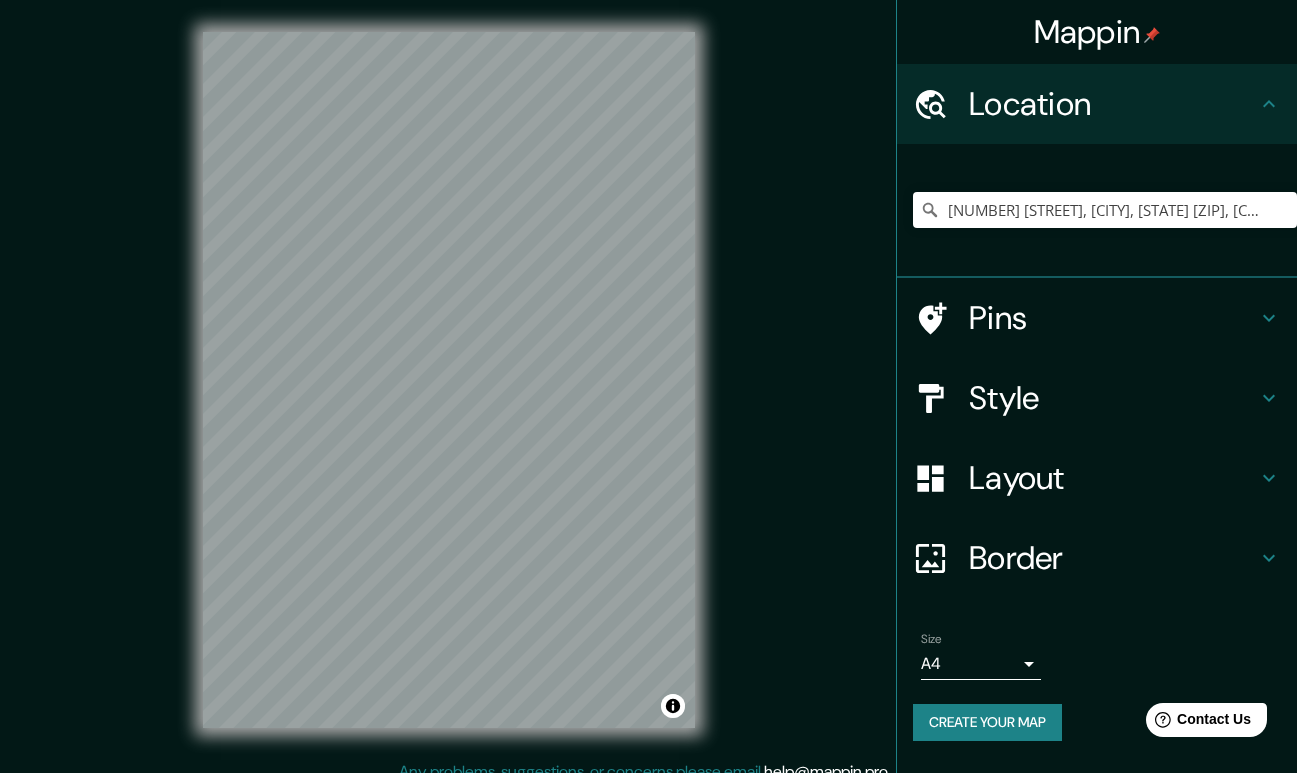 click on "Style" at bounding box center [1113, 398] 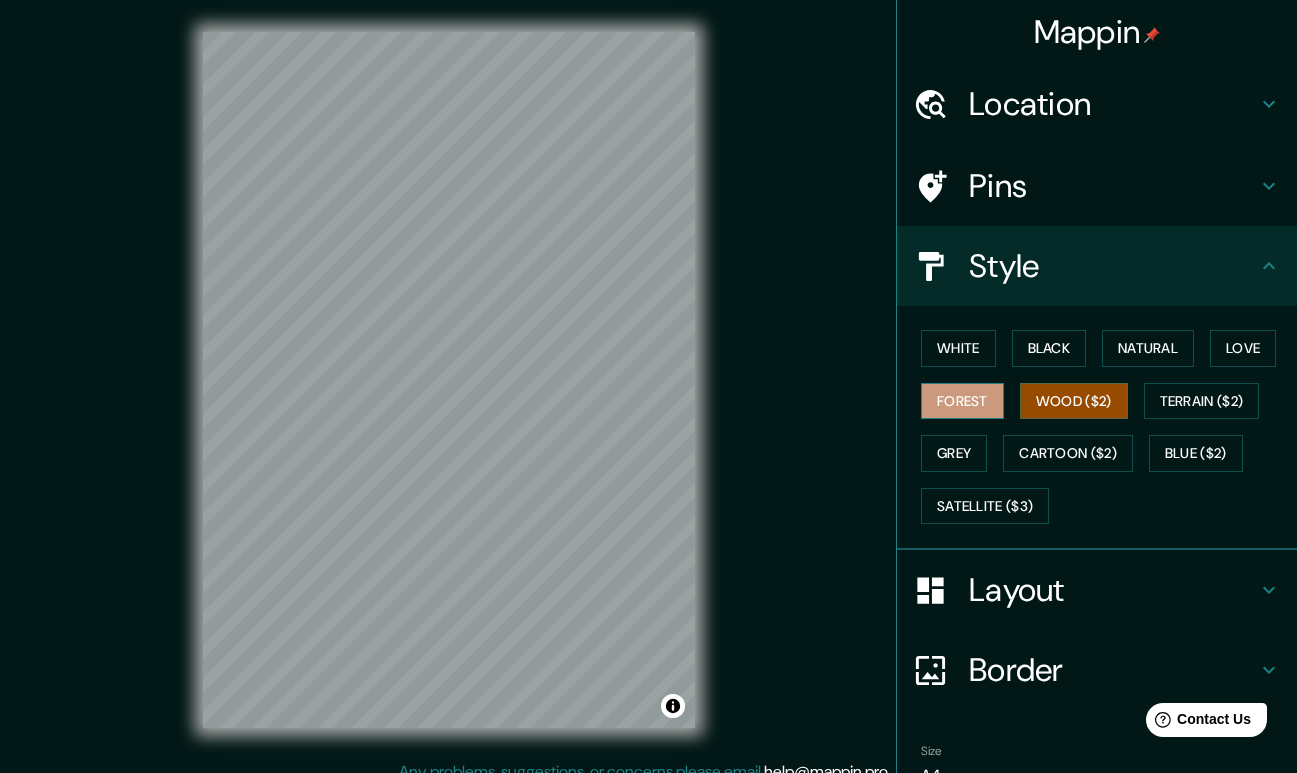 click on "Forest" at bounding box center [962, 401] 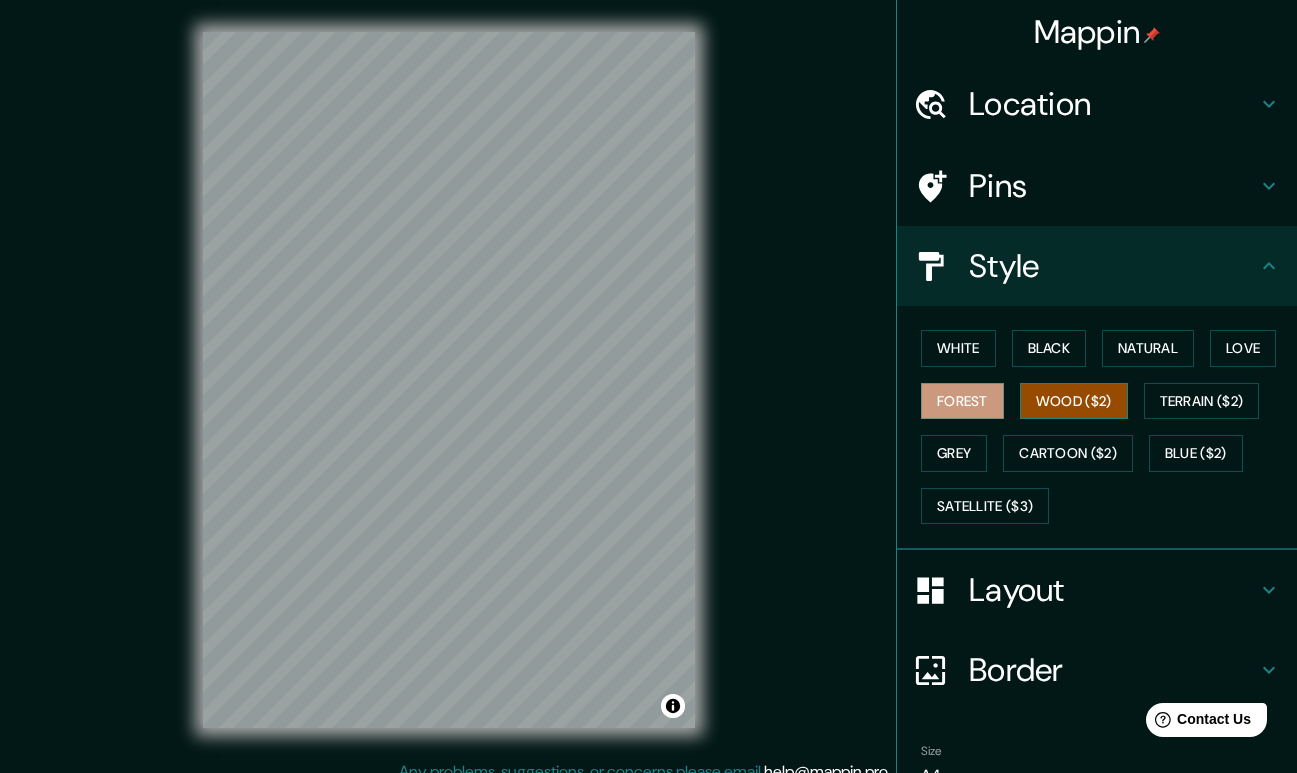 click on "Wood ($2)" at bounding box center [1074, 401] 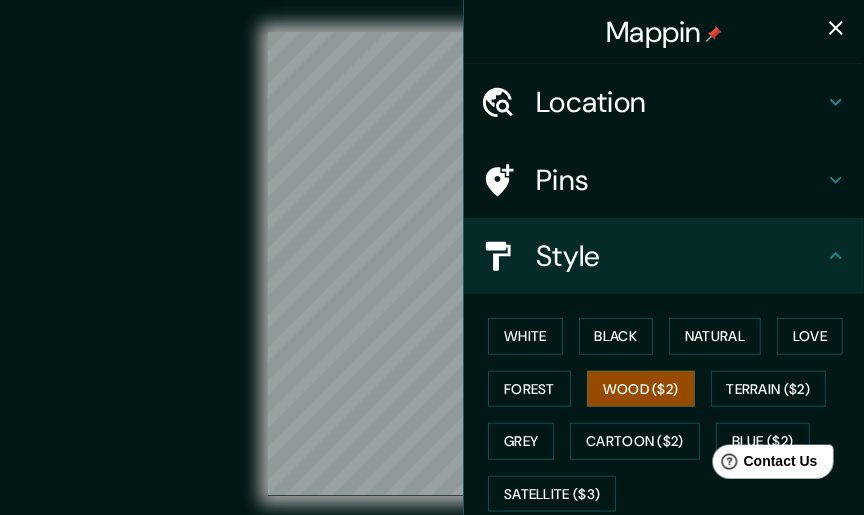 click 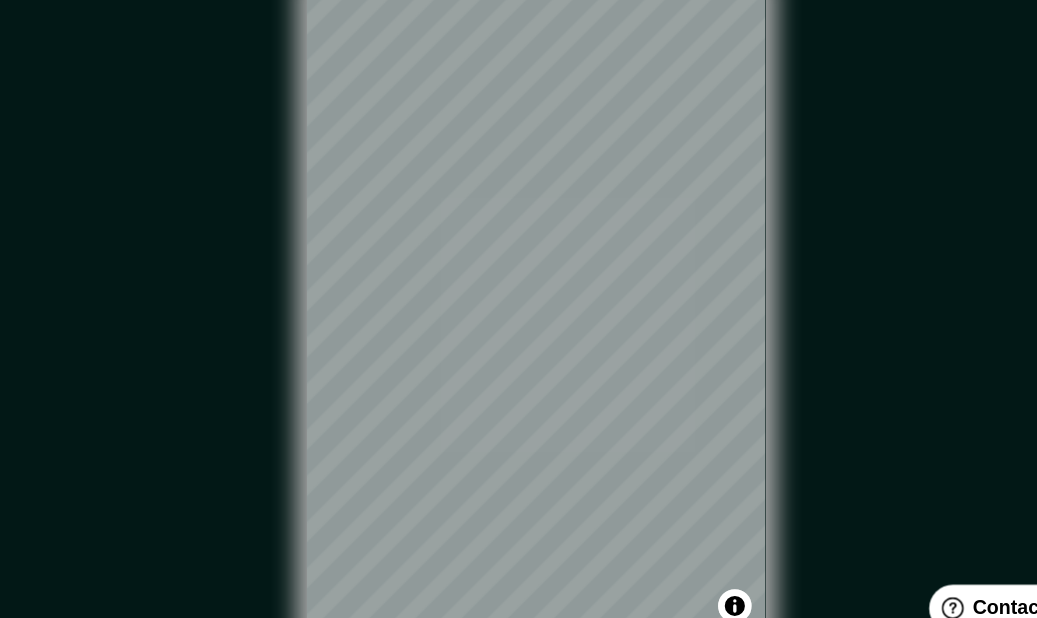 scroll, scrollTop: 14, scrollLeft: 0, axis: vertical 